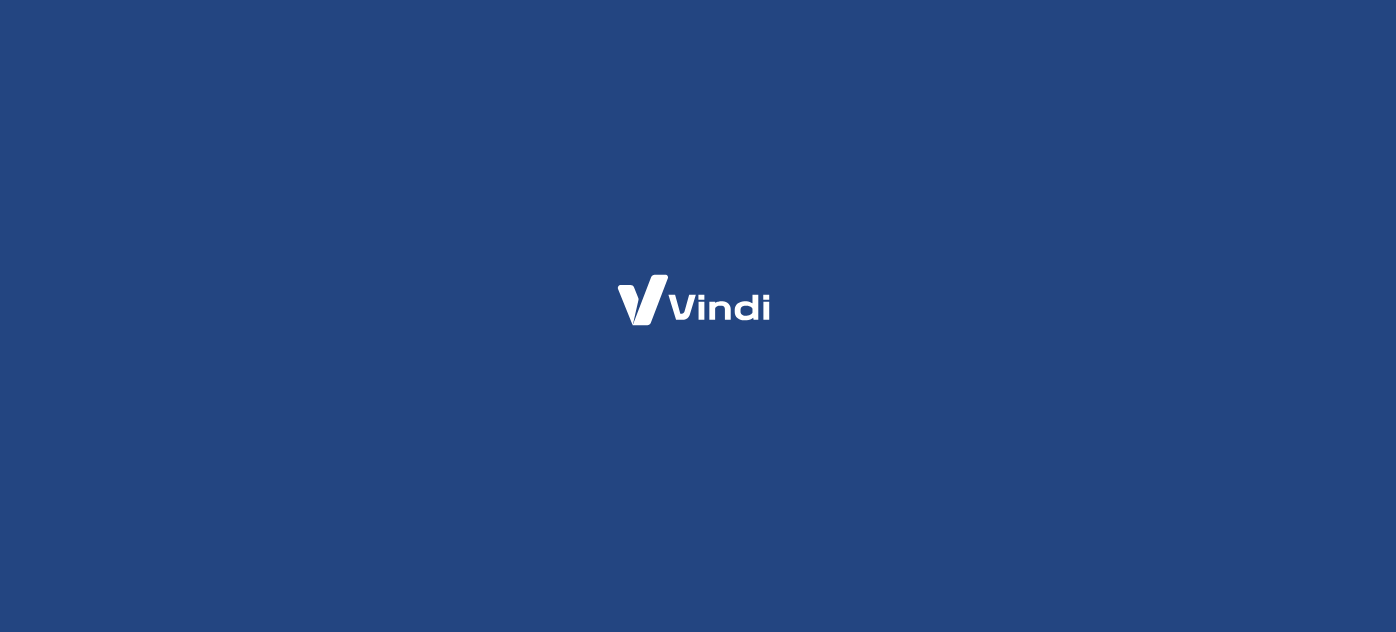 scroll, scrollTop: 0, scrollLeft: 0, axis: both 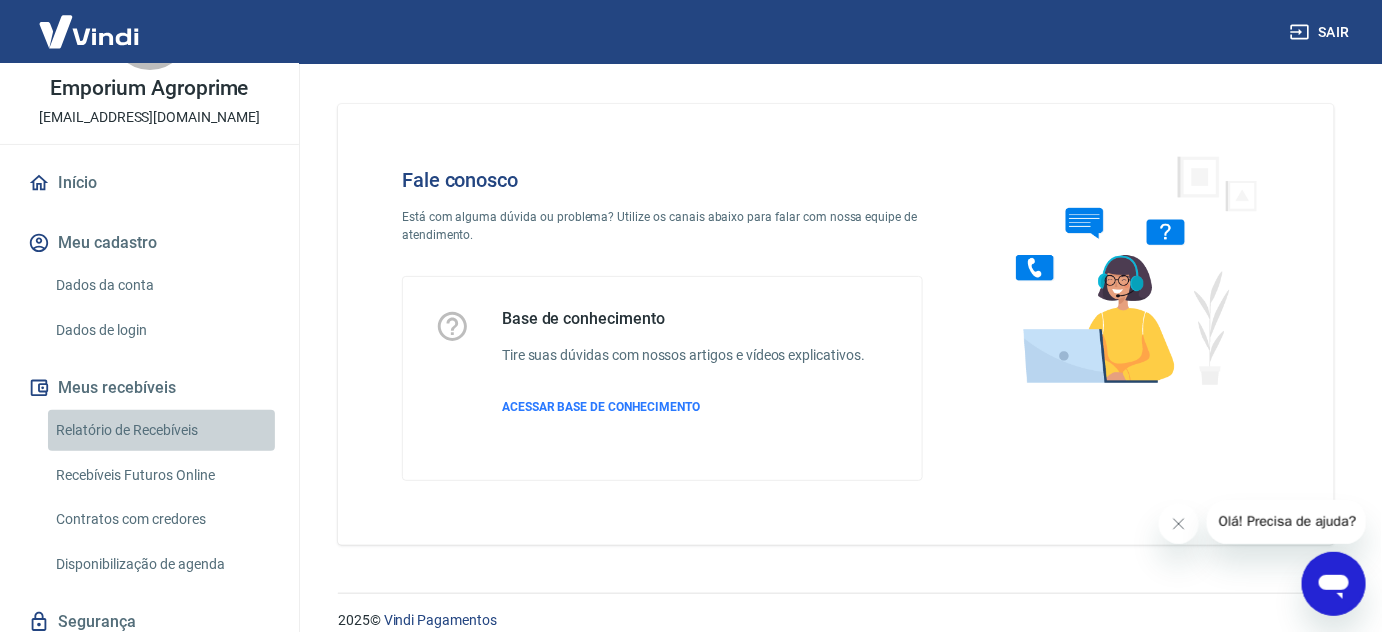 click on "Relatório de Recebíveis" at bounding box center (161, 430) 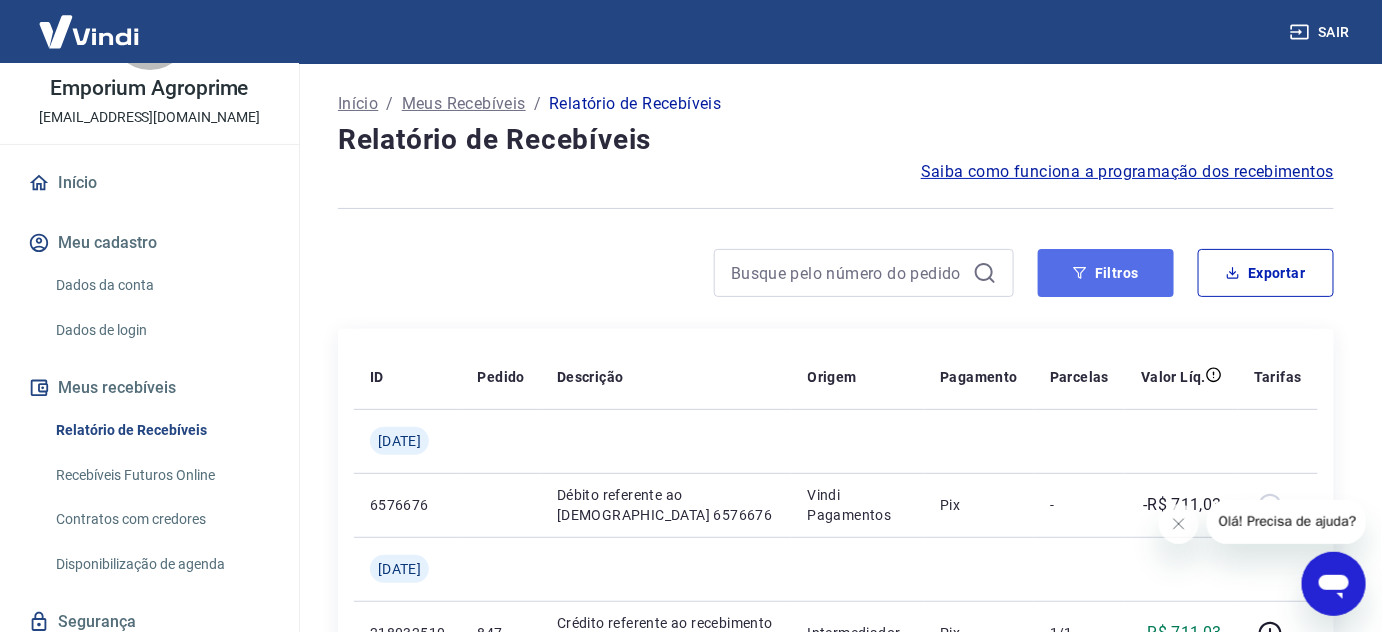 click on "Filtros" at bounding box center (1106, 273) 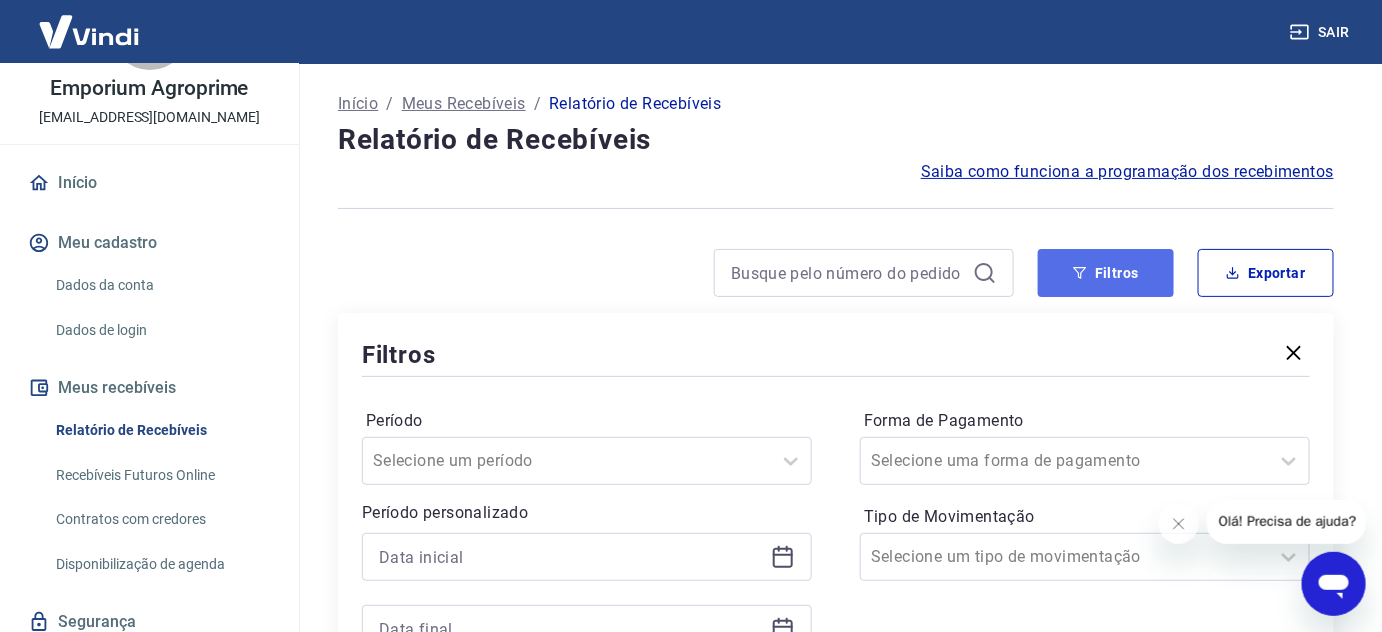 click on "Filtros" at bounding box center [1106, 273] 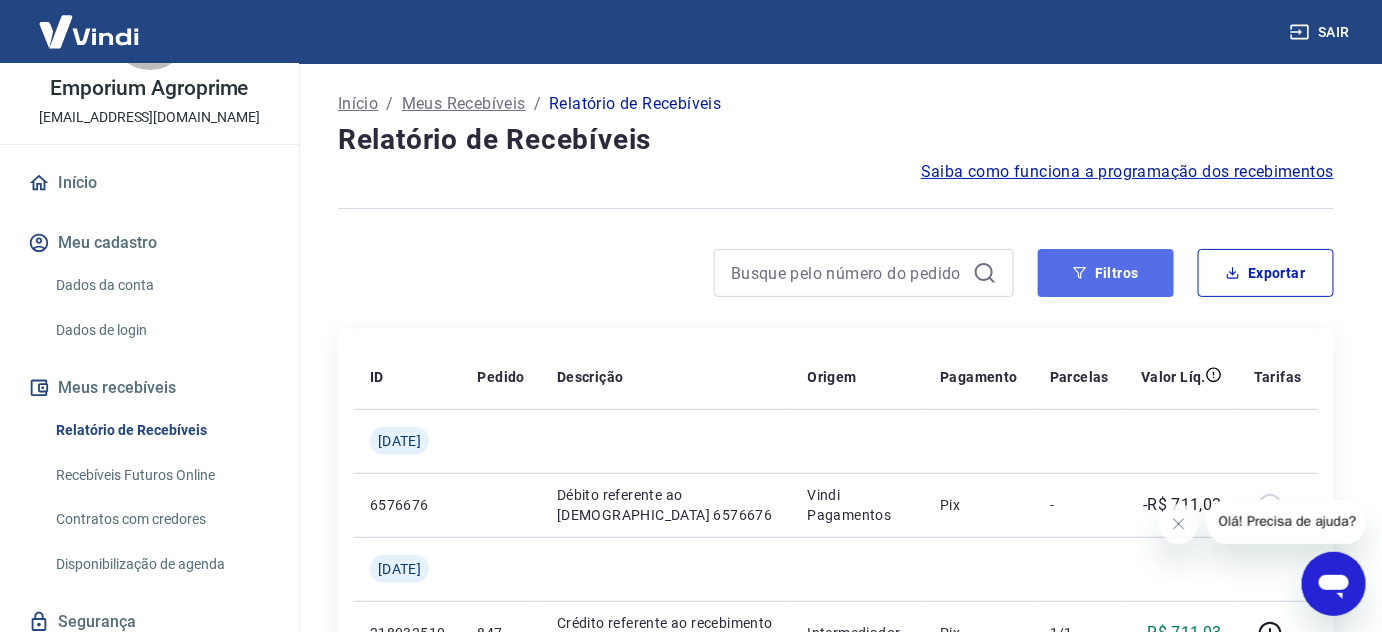 click on "Filtros" at bounding box center [1106, 273] 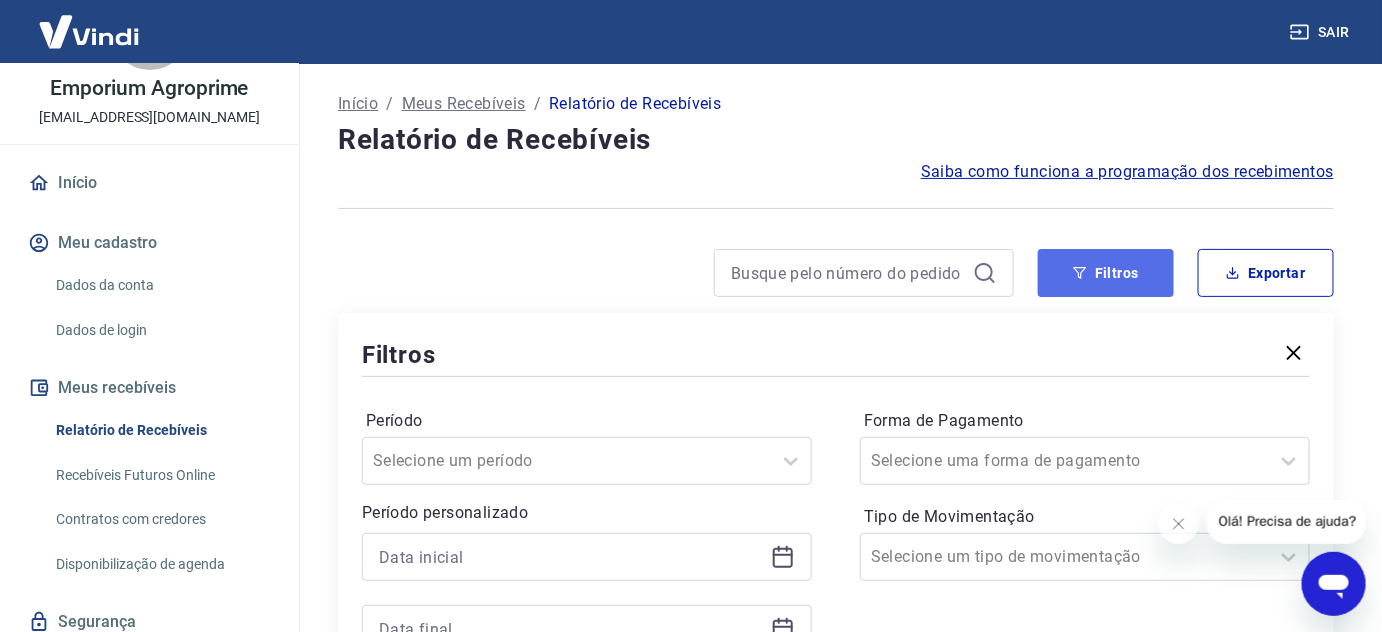 click on "Filtros" at bounding box center (1106, 273) 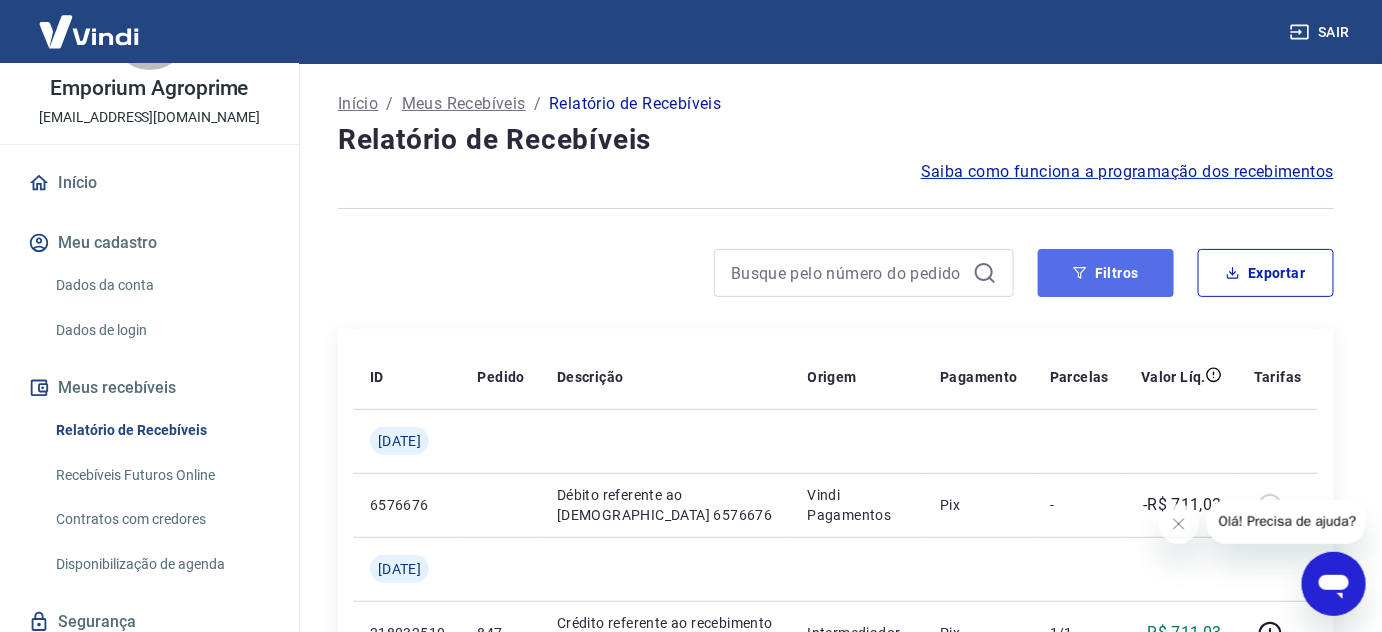 click on "Filtros" at bounding box center [1106, 273] 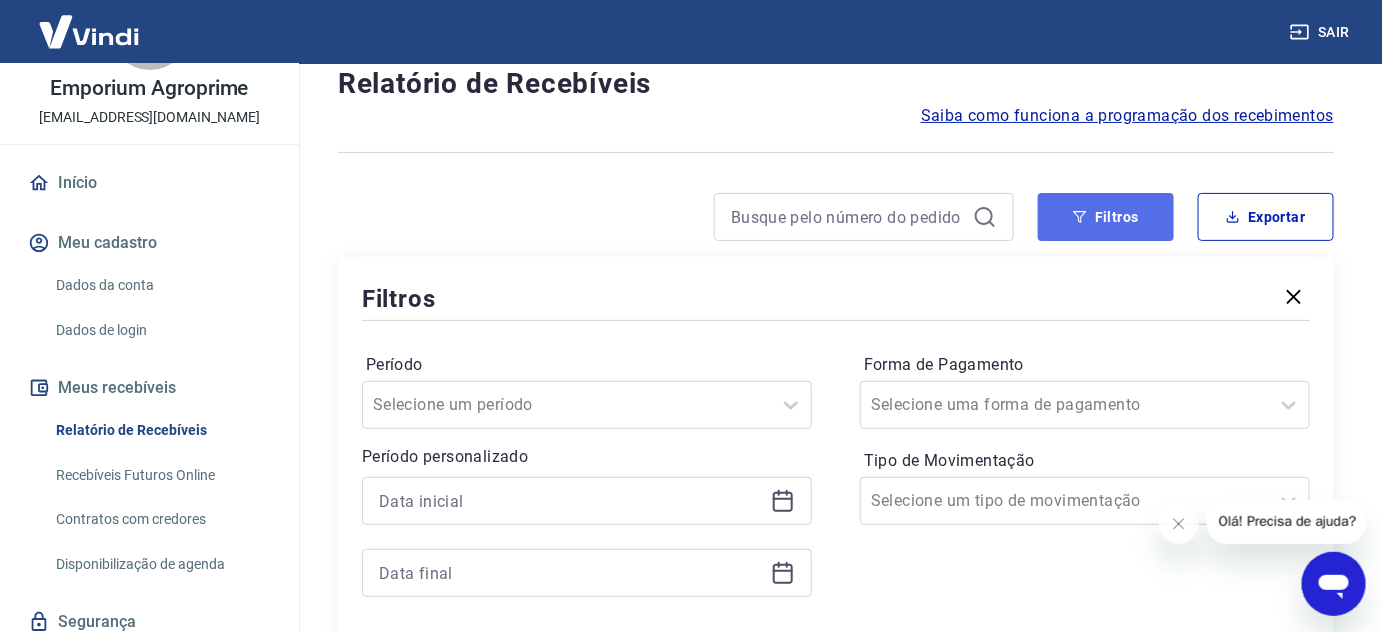 scroll, scrollTop: 181, scrollLeft: 0, axis: vertical 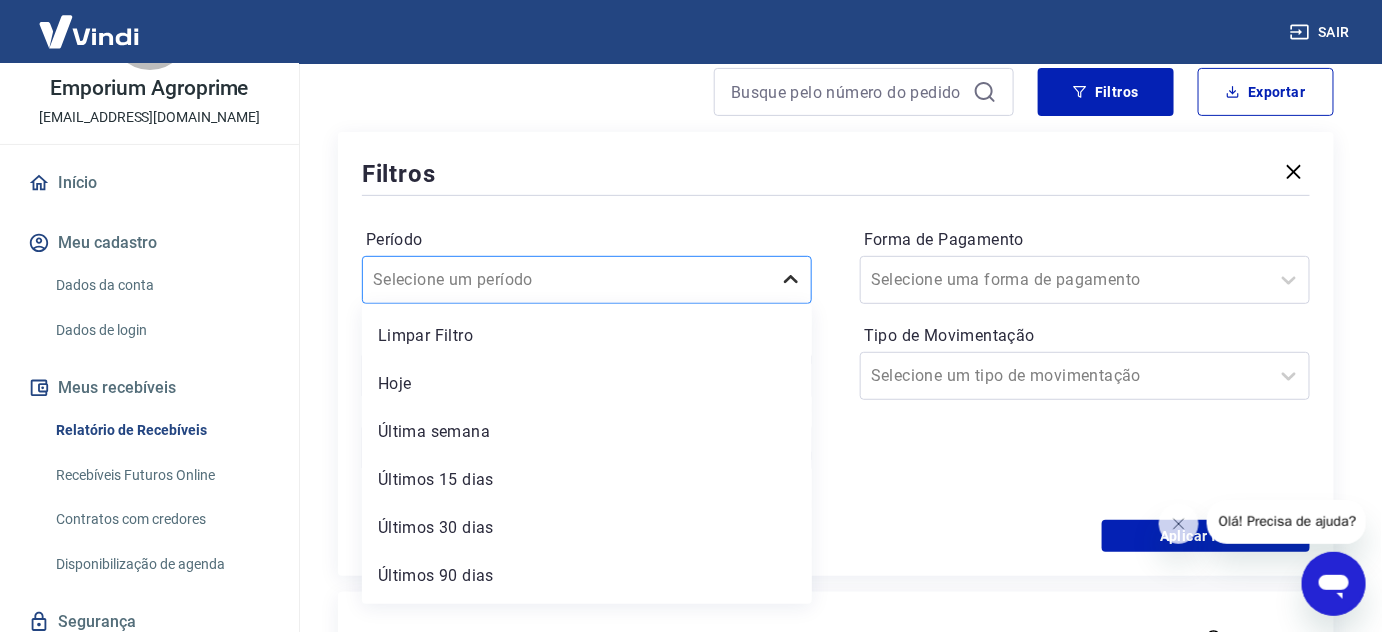 click 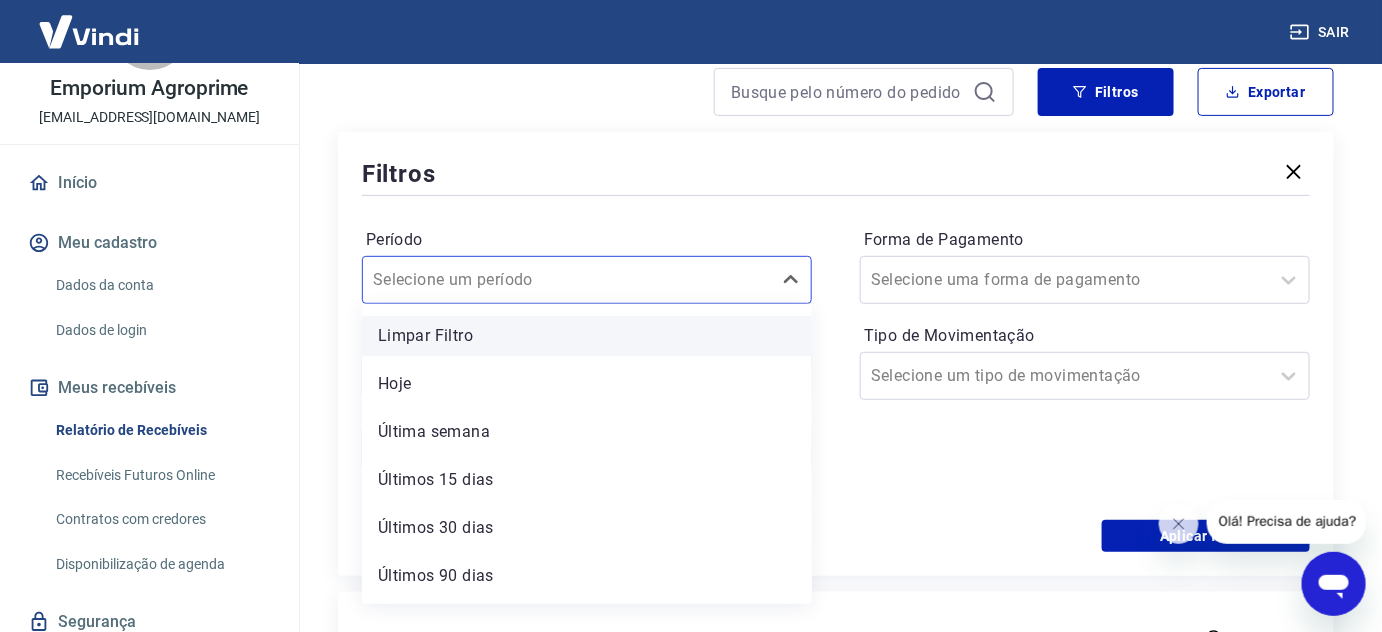 scroll, scrollTop: 43, scrollLeft: 0, axis: vertical 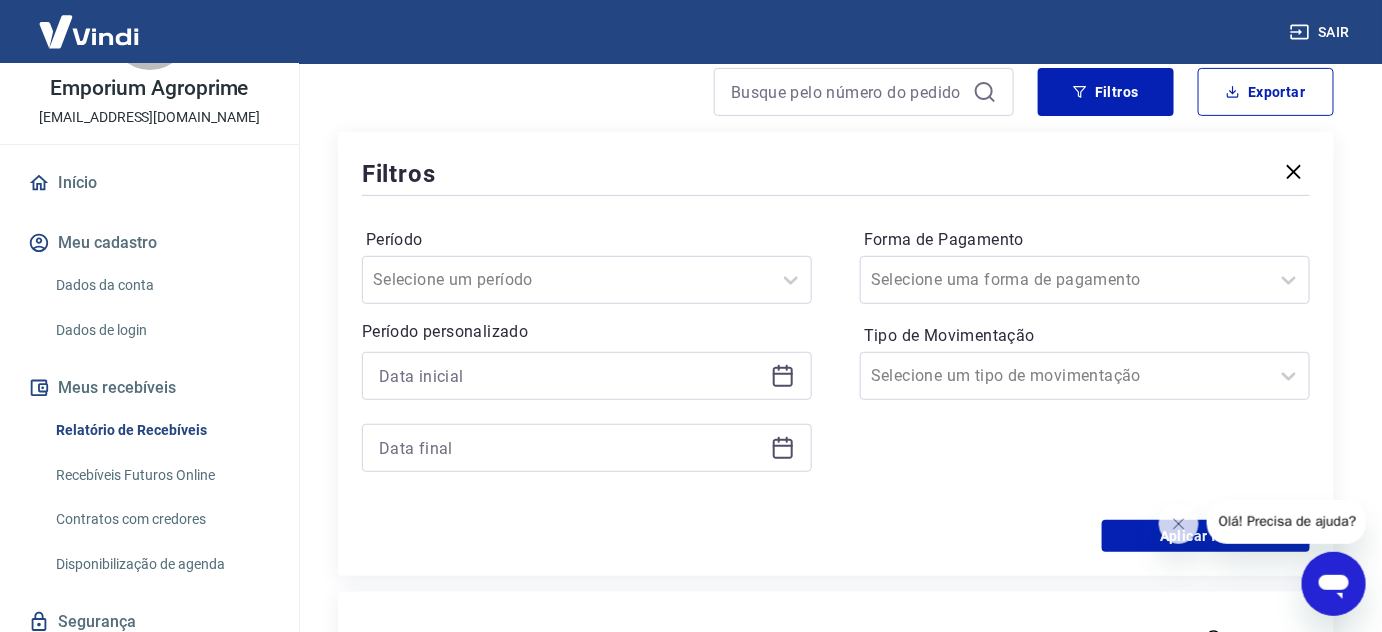 click on "Período Selecione um período Período personalizado Forma de Pagamento Selecione uma forma de pagamento Tipo de Movimentação Selecione um tipo de movimentação" at bounding box center [836, 360] 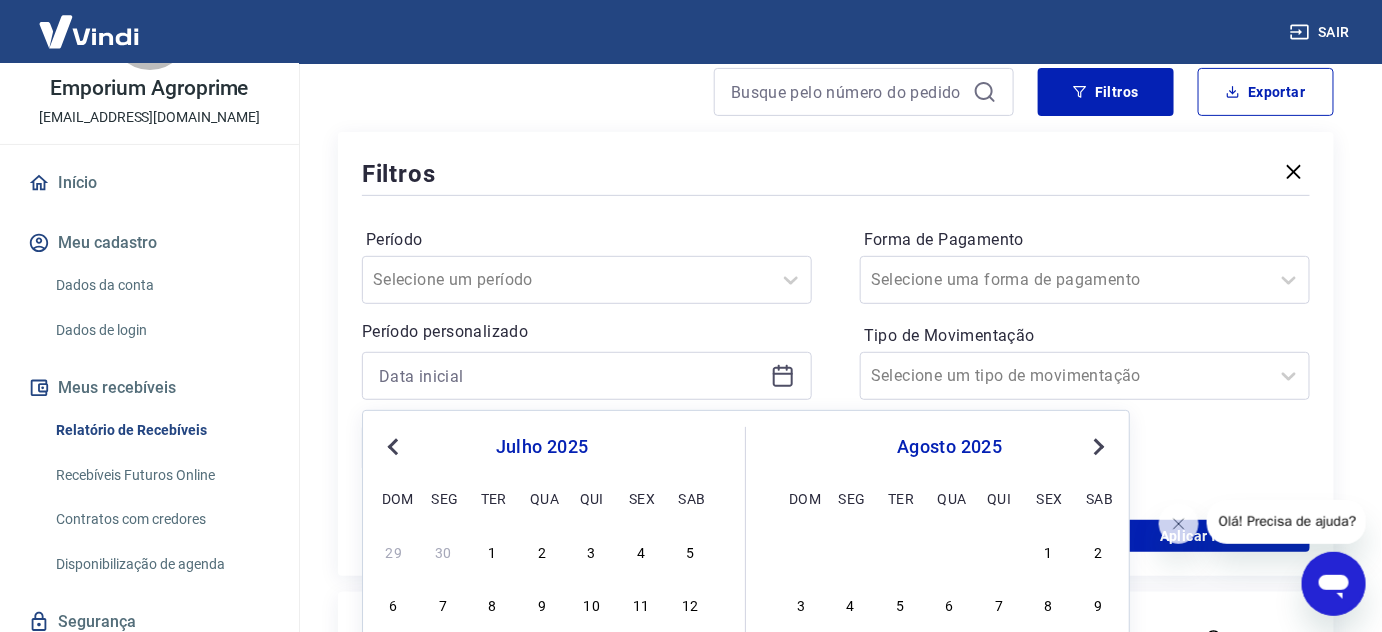 click on "Previous Month" at bounding box center [395, 446] 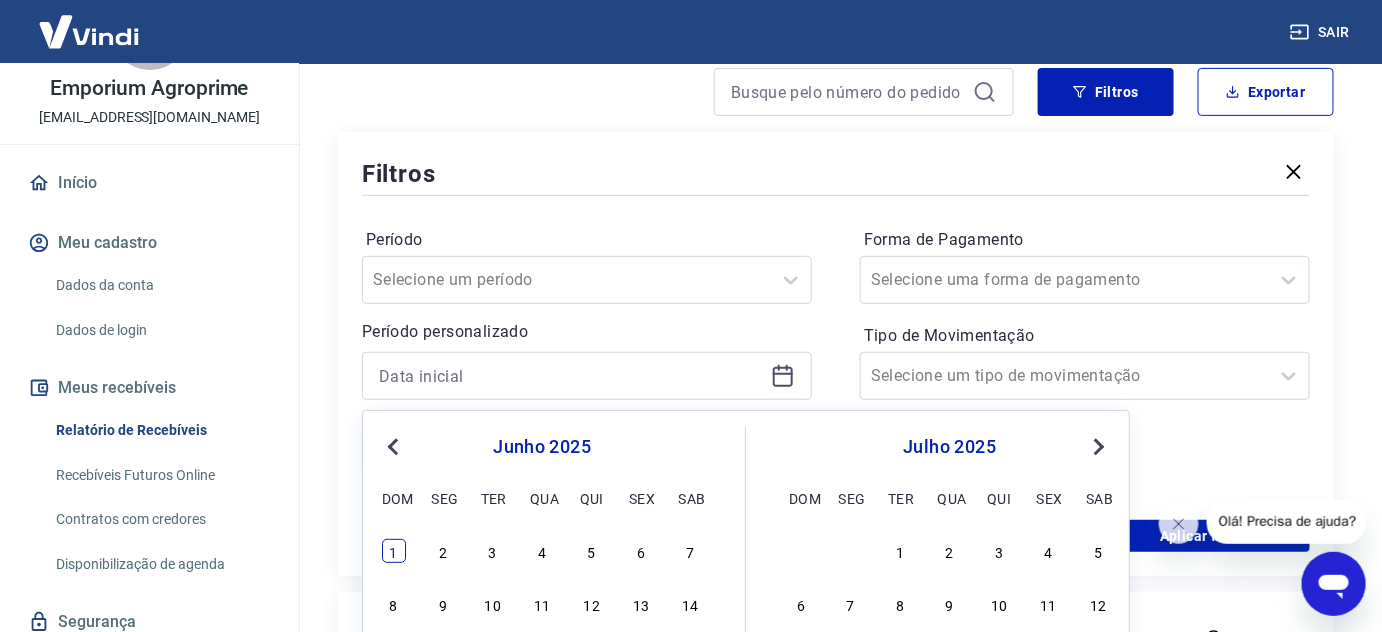 click on "1" at bounding box center (394, 551) 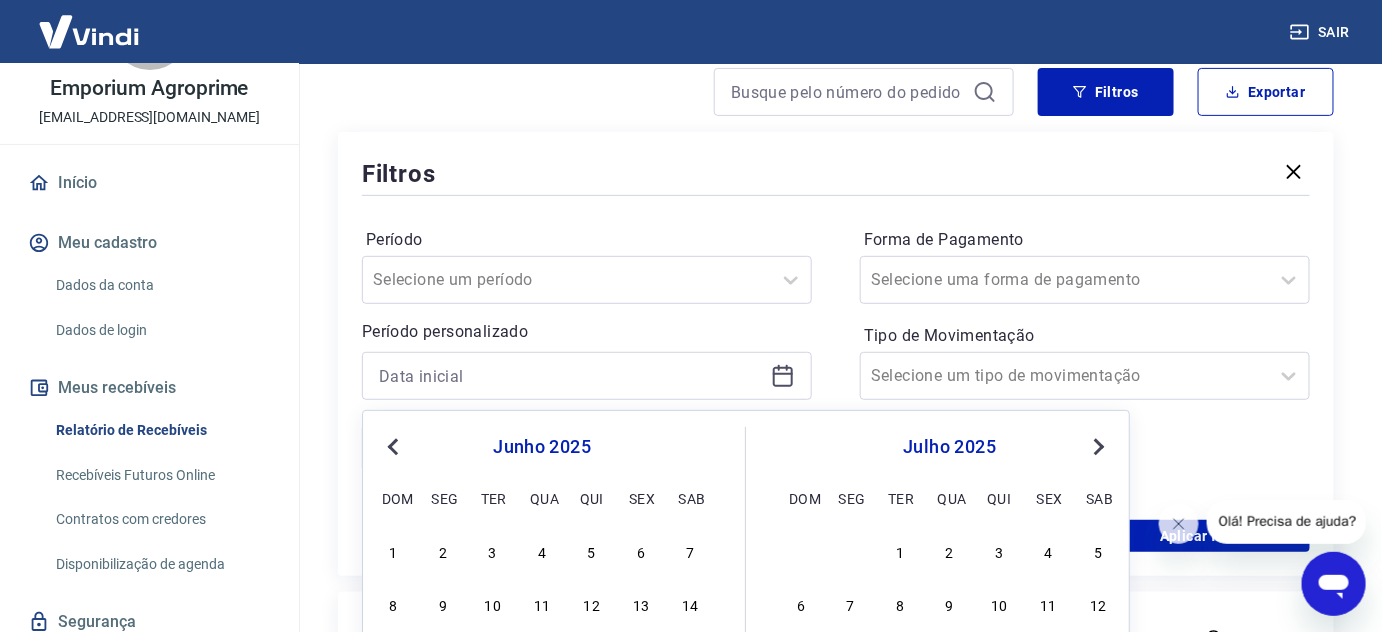 type on "[DATE]" 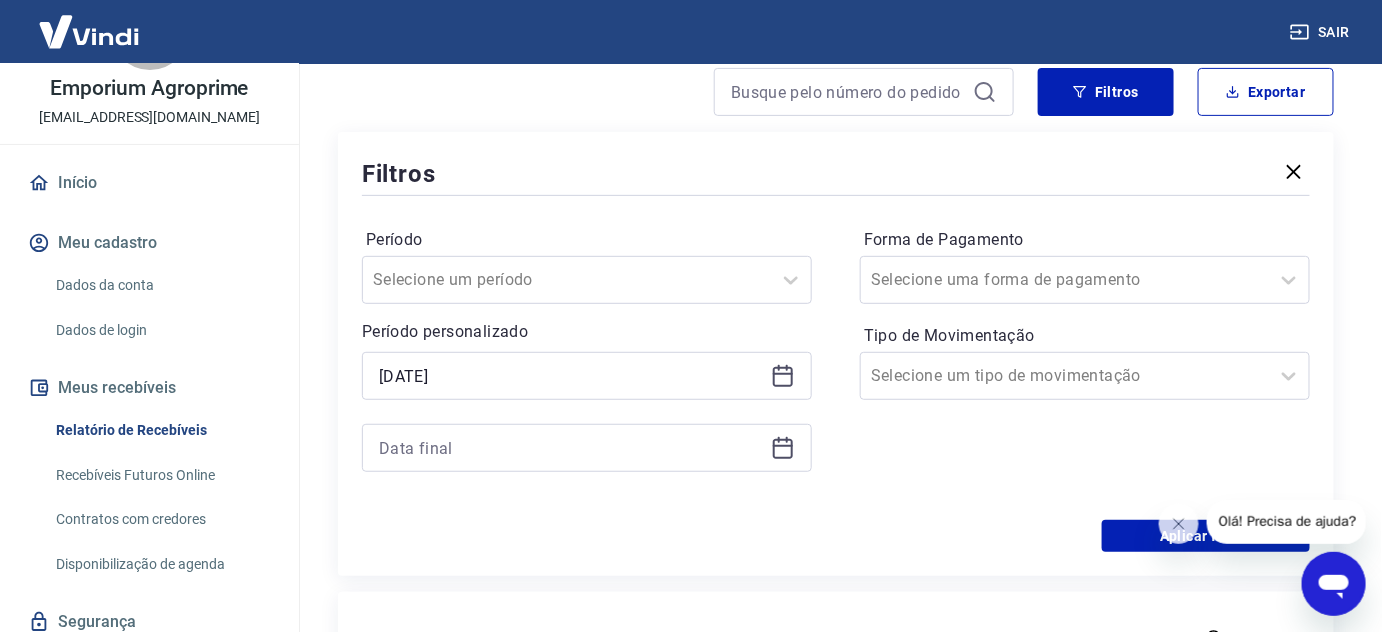 click 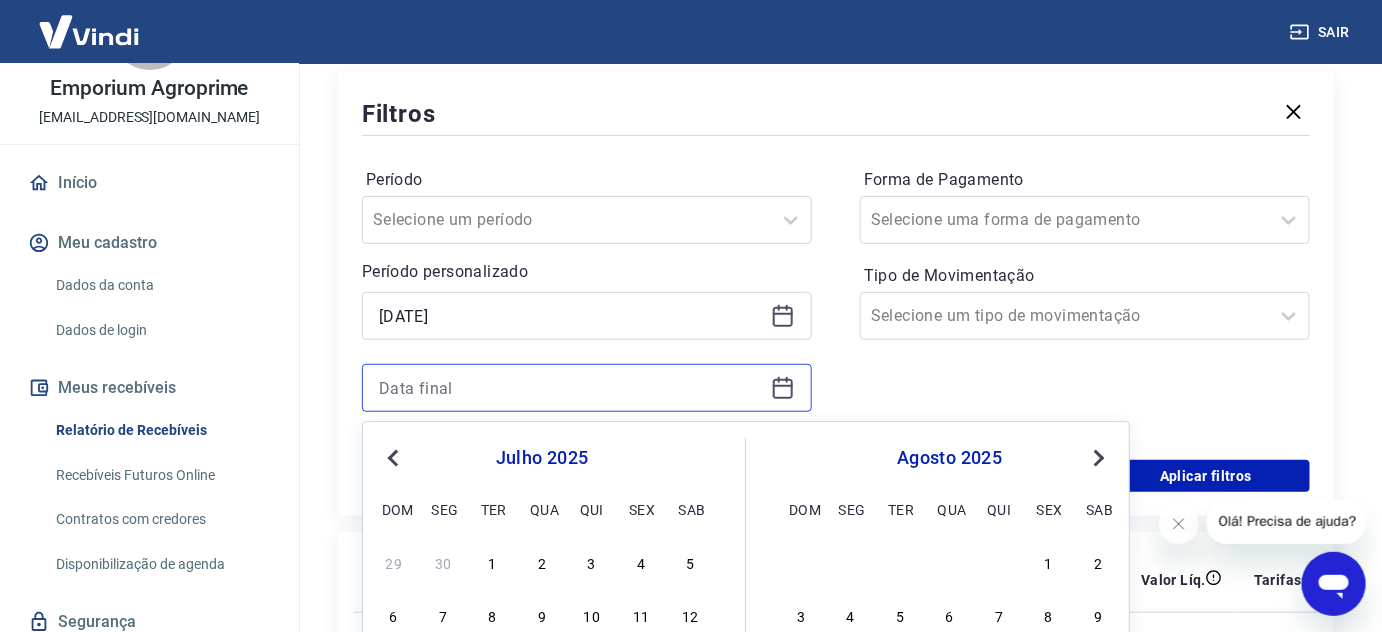 scroll, scrollTop: 272, scrollLeft: 0, axis: vertical 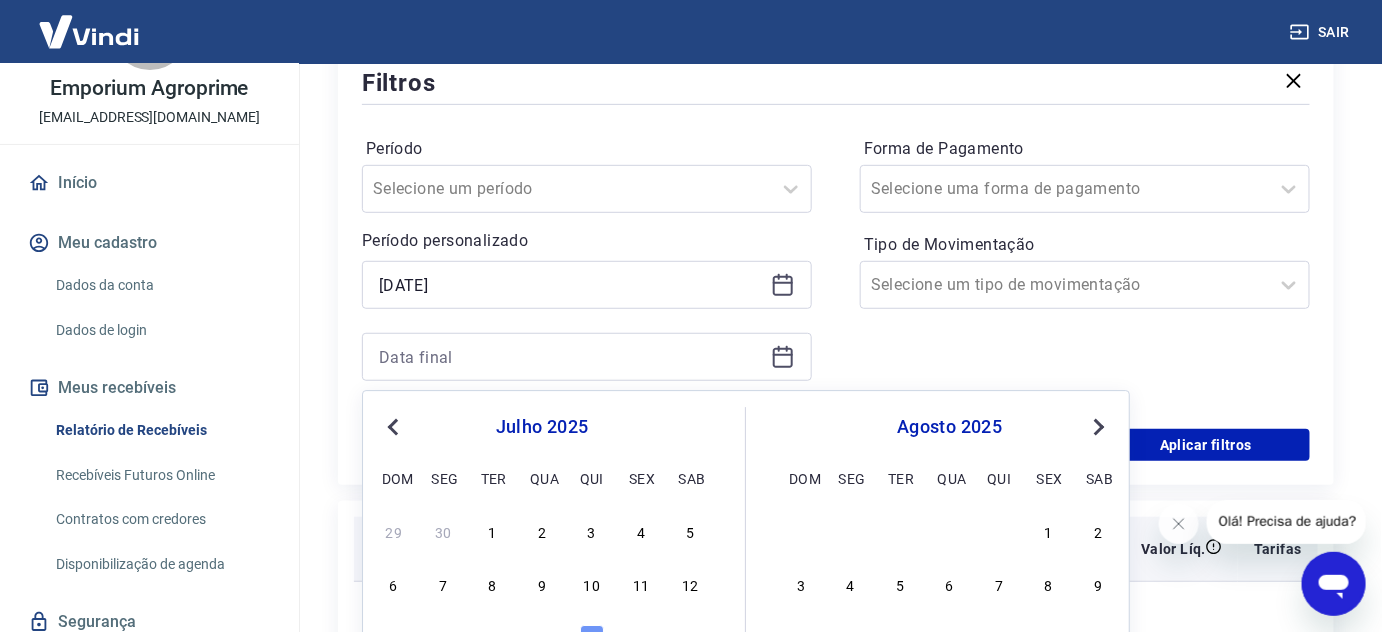 click on "30" at bounding box center (443, 531) 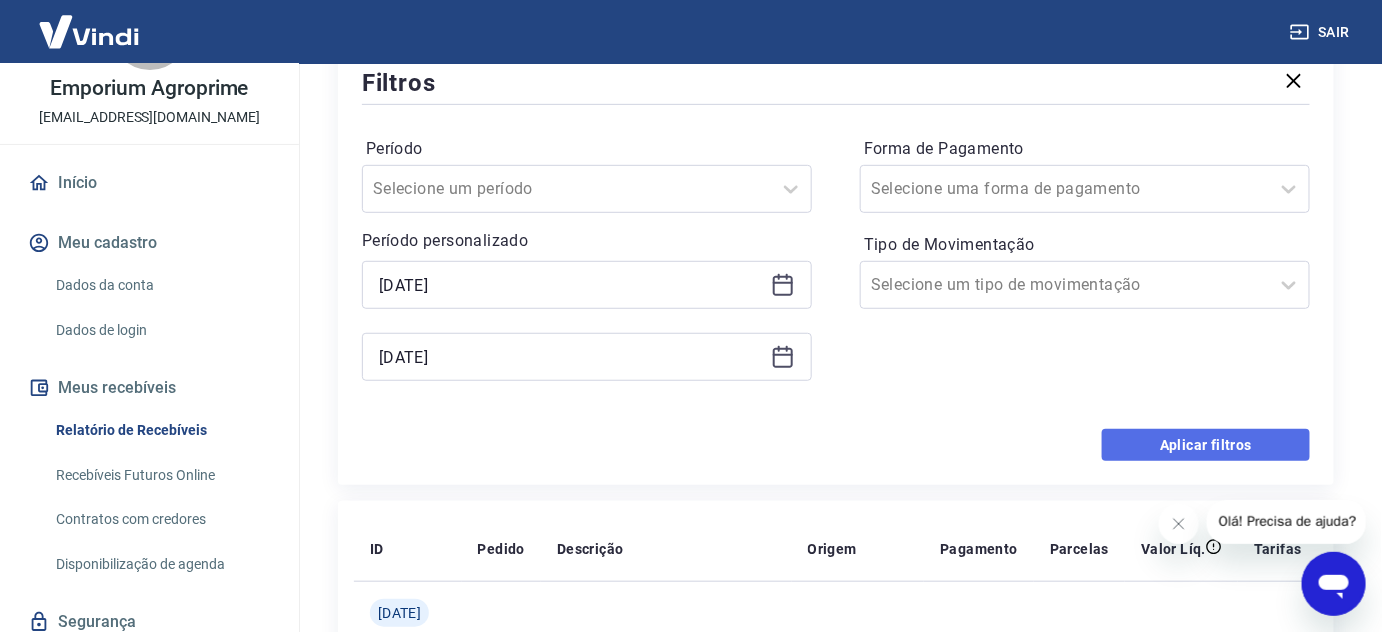 click on "Aplicar filtros" at bounding box center (1206, 445) 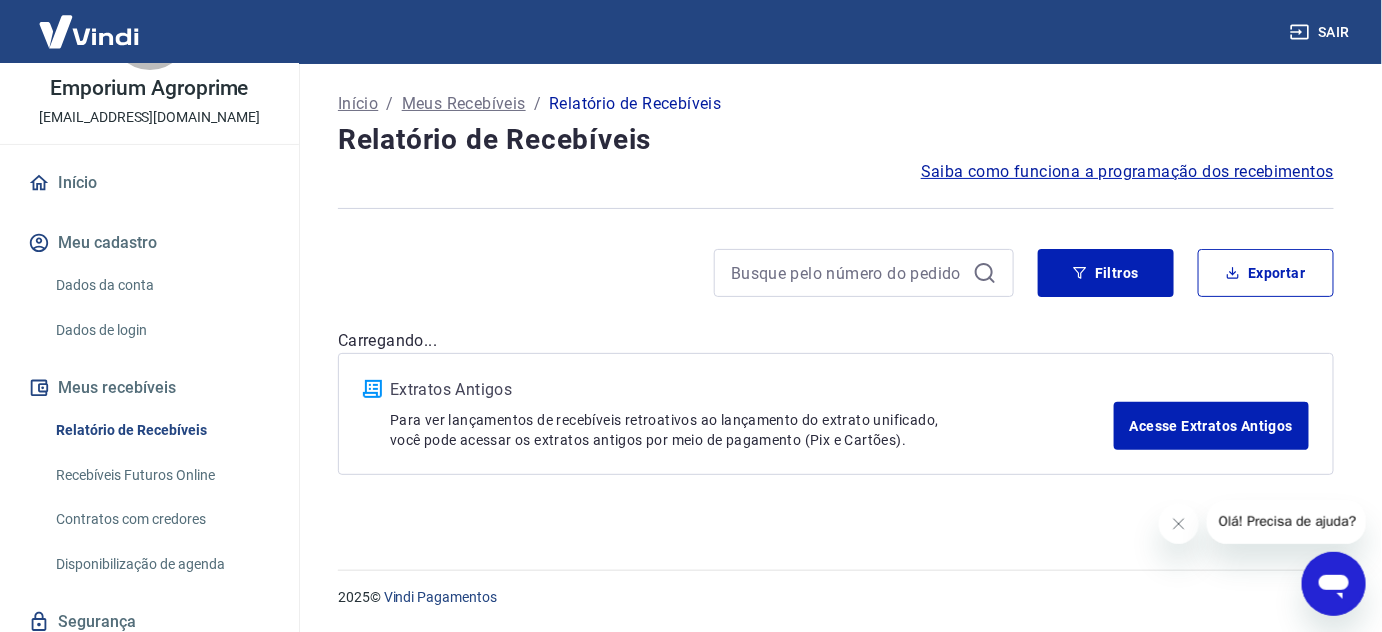scroll, scrollTop: 0, scrollLeft: 0, axis: both 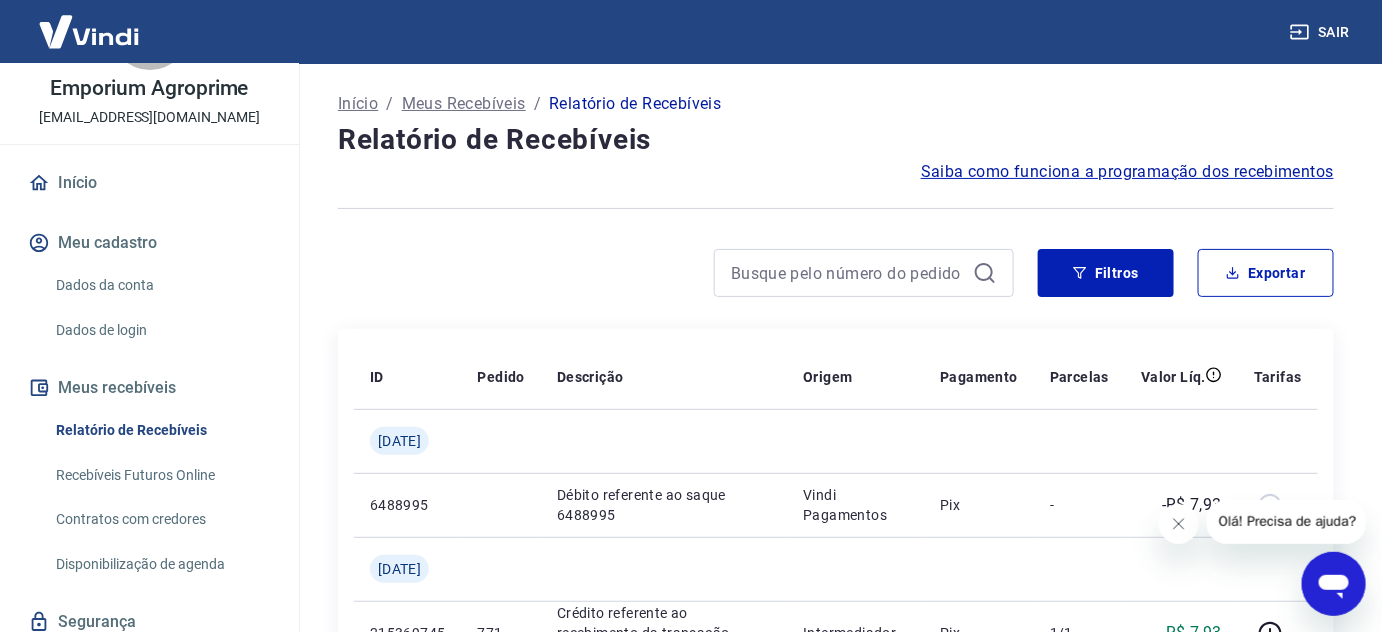 click 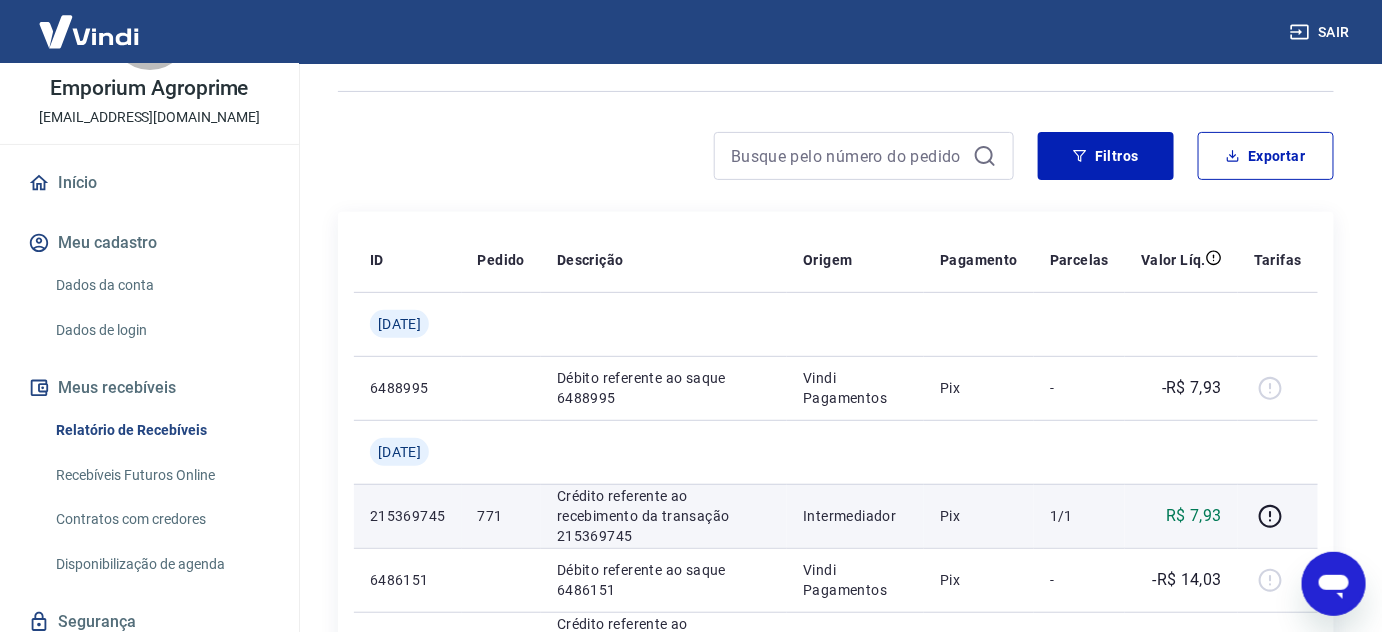 scroll, scrollTop: 0, scrollLeft: 0, axis: both 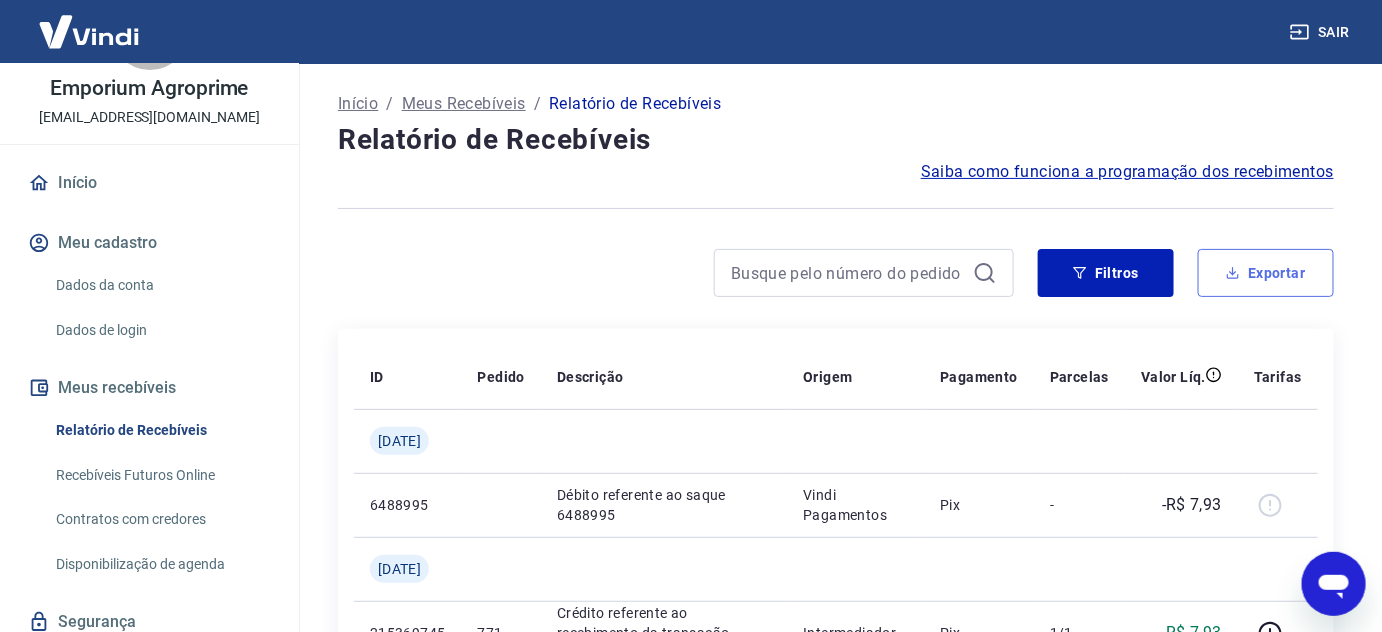 click on "Exportar" at bounding box center (1266, 273) 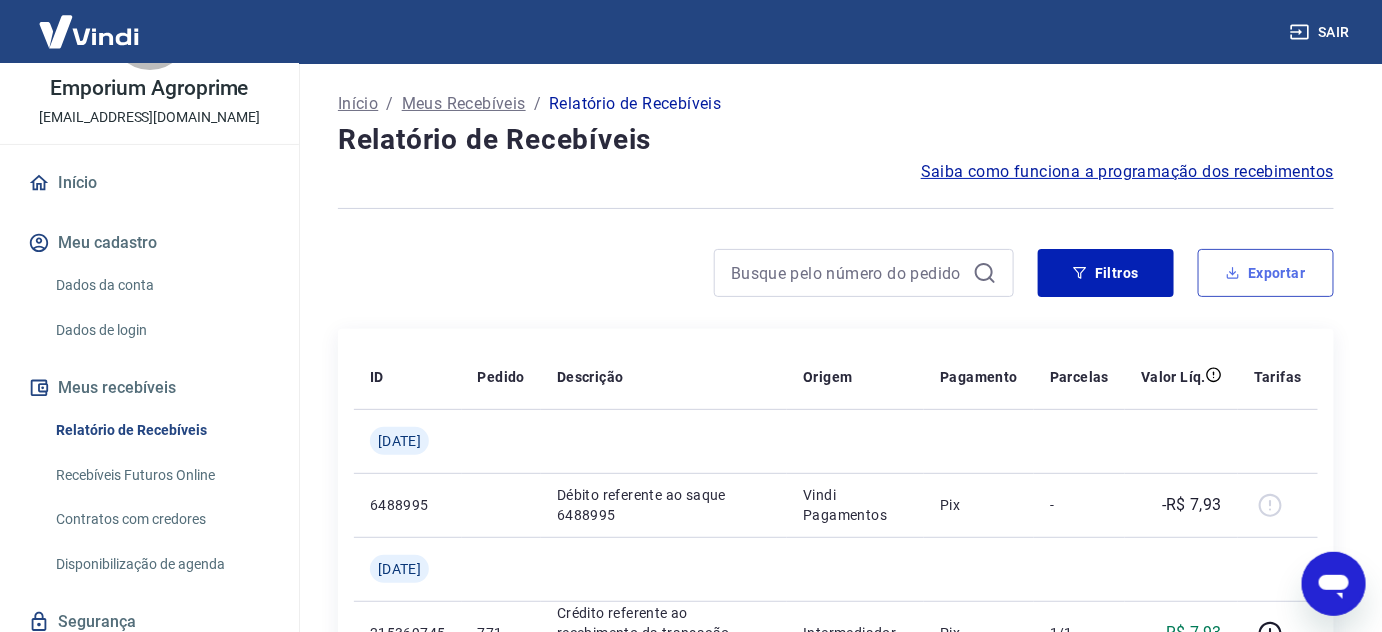 type on "[DATE]" 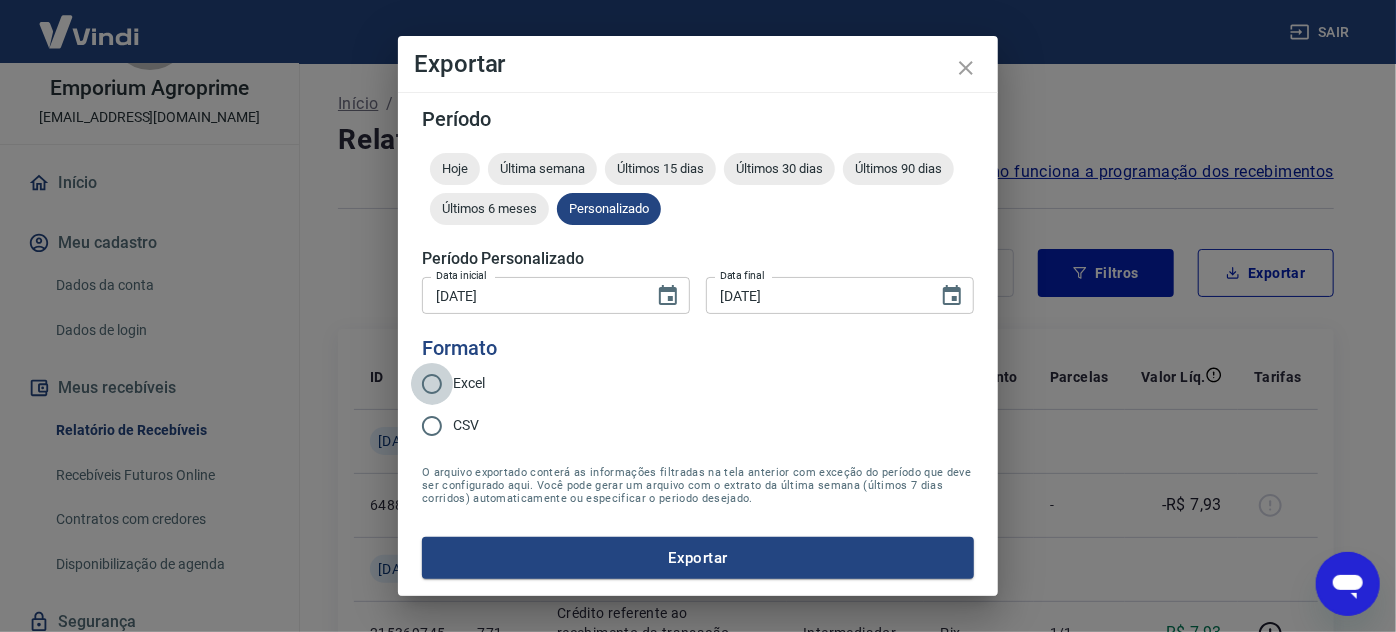 click on "Excel" at bounding box center (432, 384) 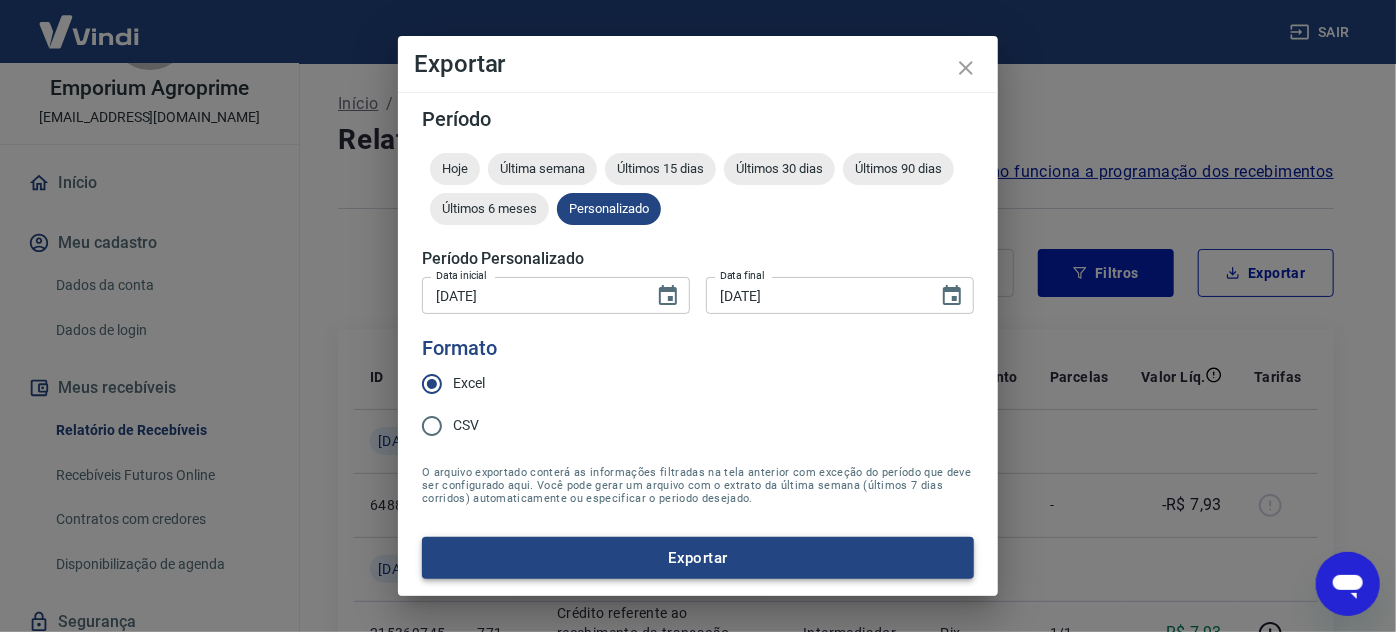 click on "Exportar" at bounding box center (698, 558) 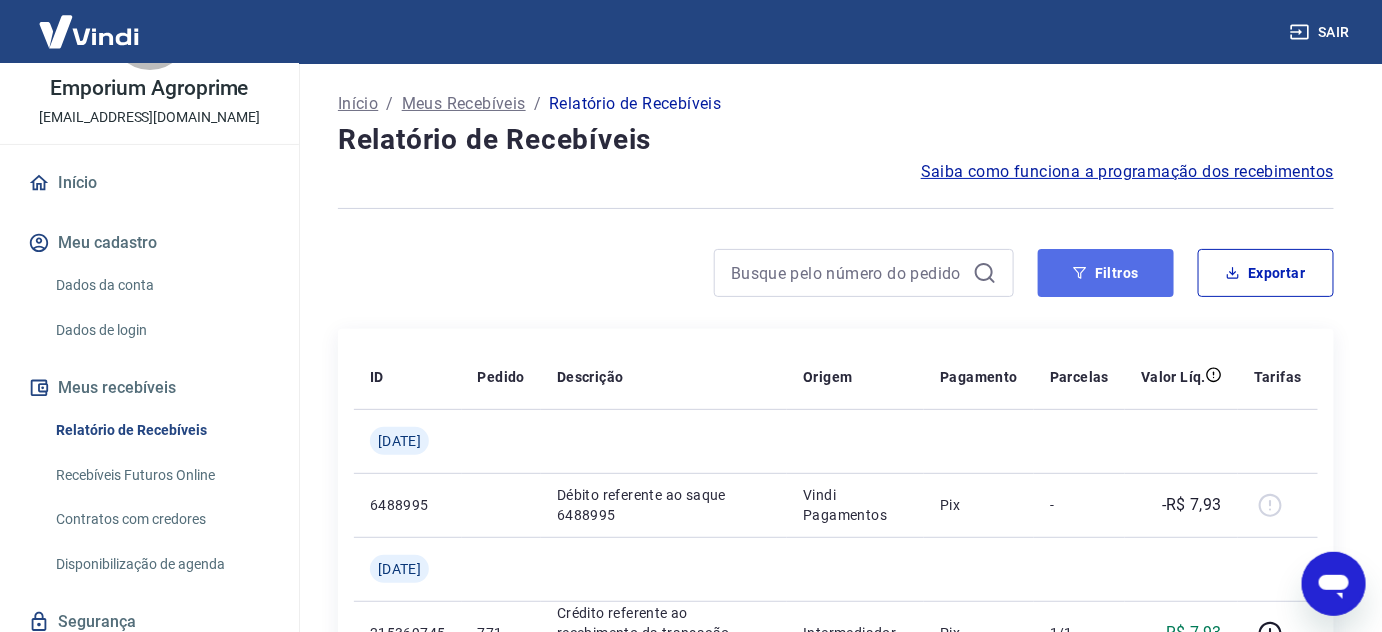 click on "Filtros" at bounding box center [1106, 273] 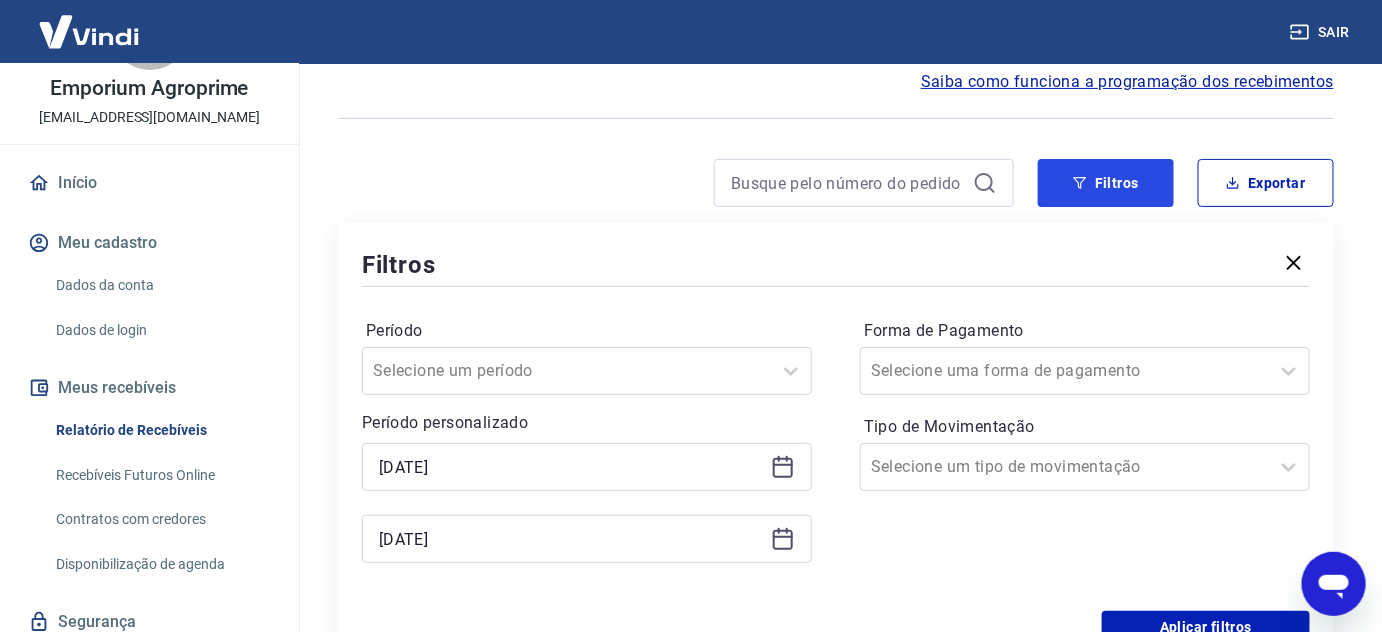 scroll, scrollTop: 90, scrollLeft: 0, axis: vertical 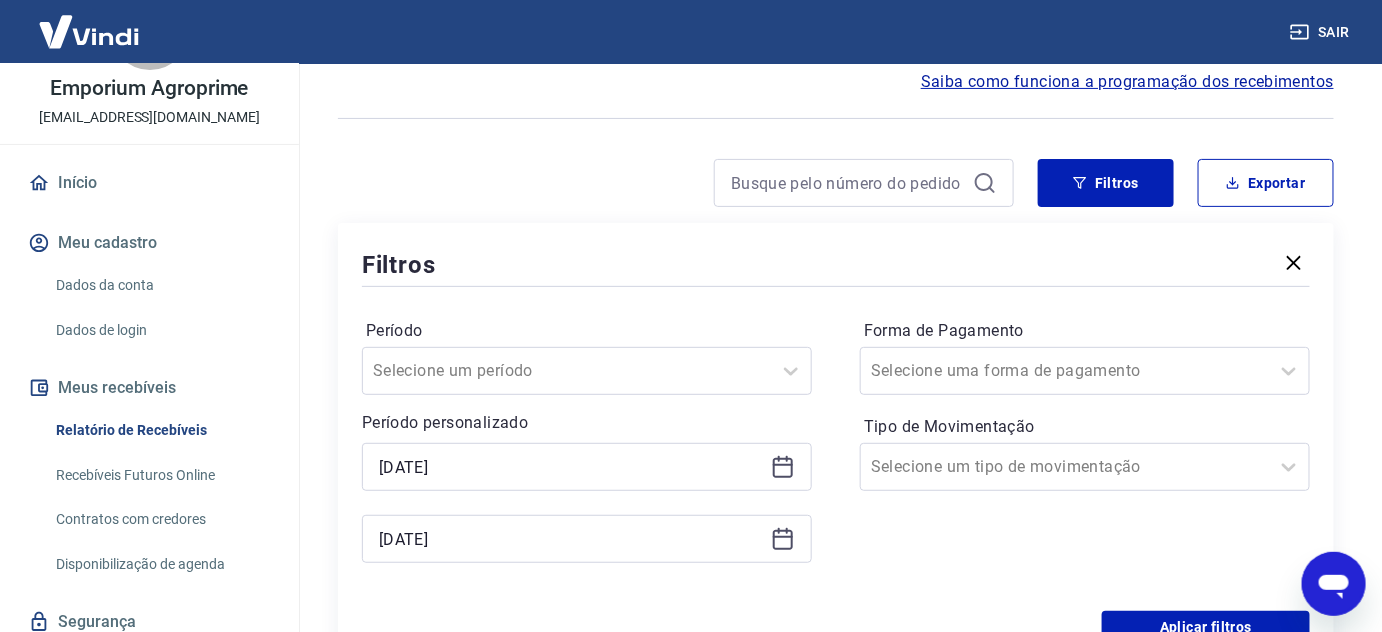 click 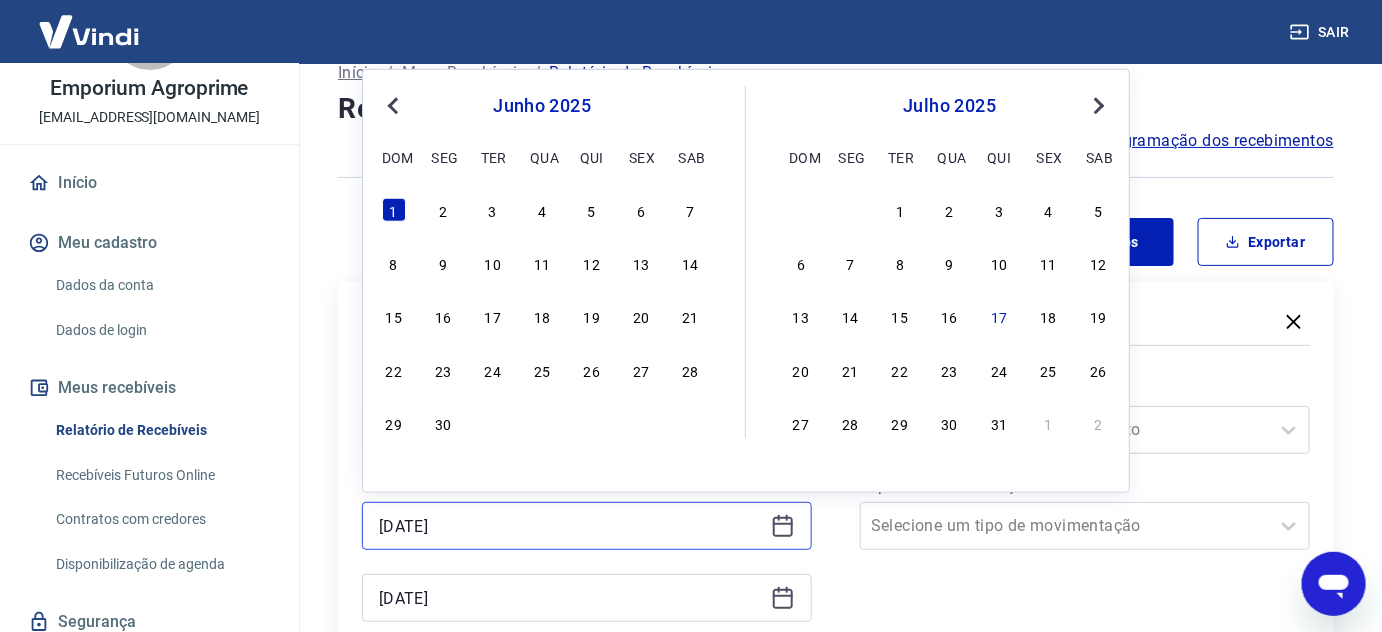 scroll, scrollTop: 0, scrollLeft: 0, axis: both 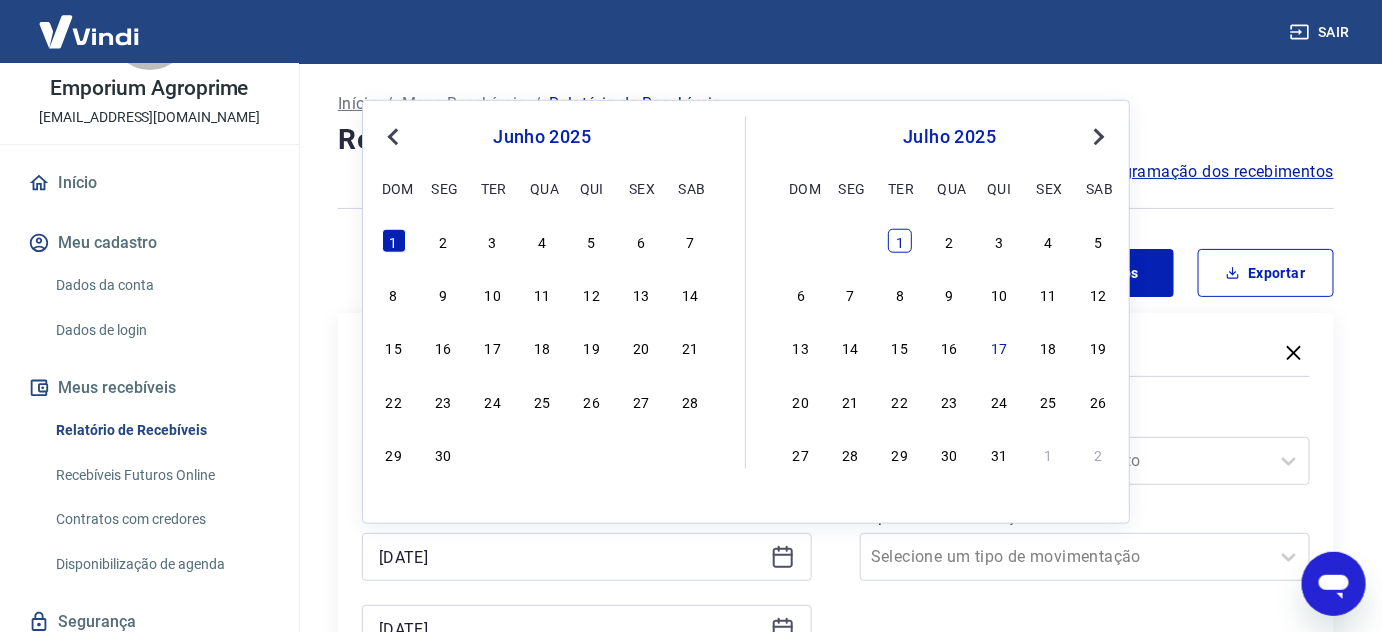 click on "1" at bounding box center [900, 241] 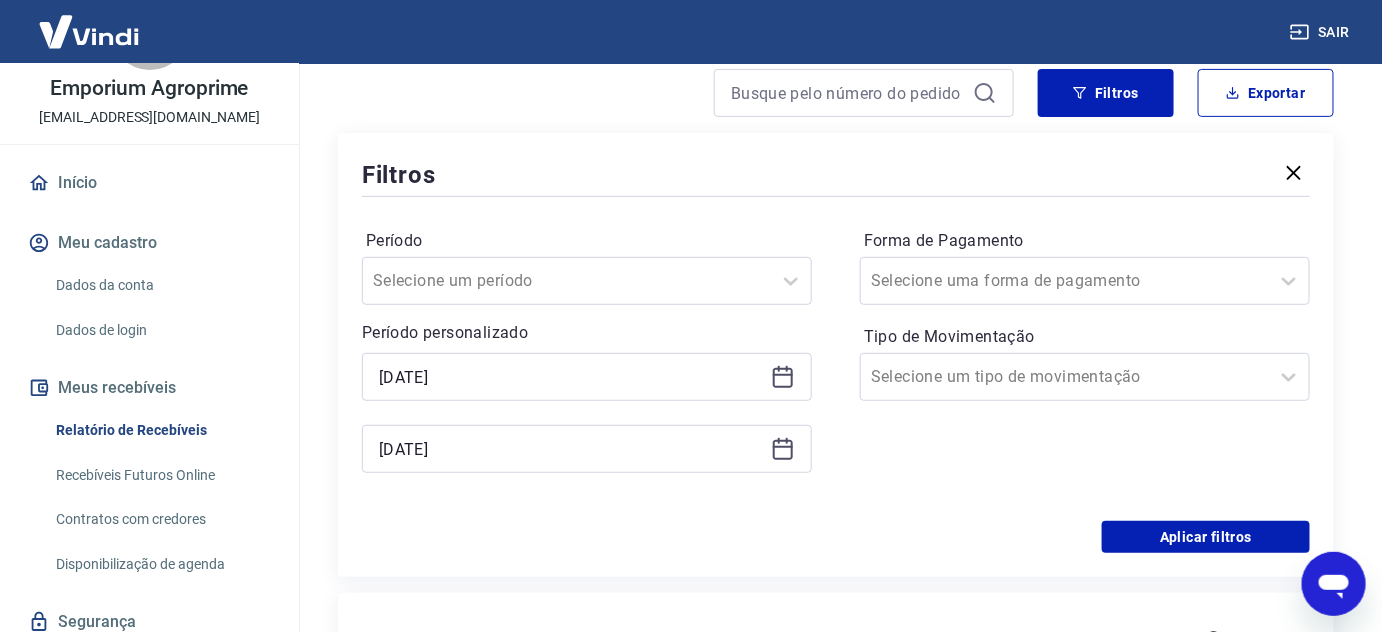 scroll, scrollTop: 181, scrollLeft: 0, axis: vertical 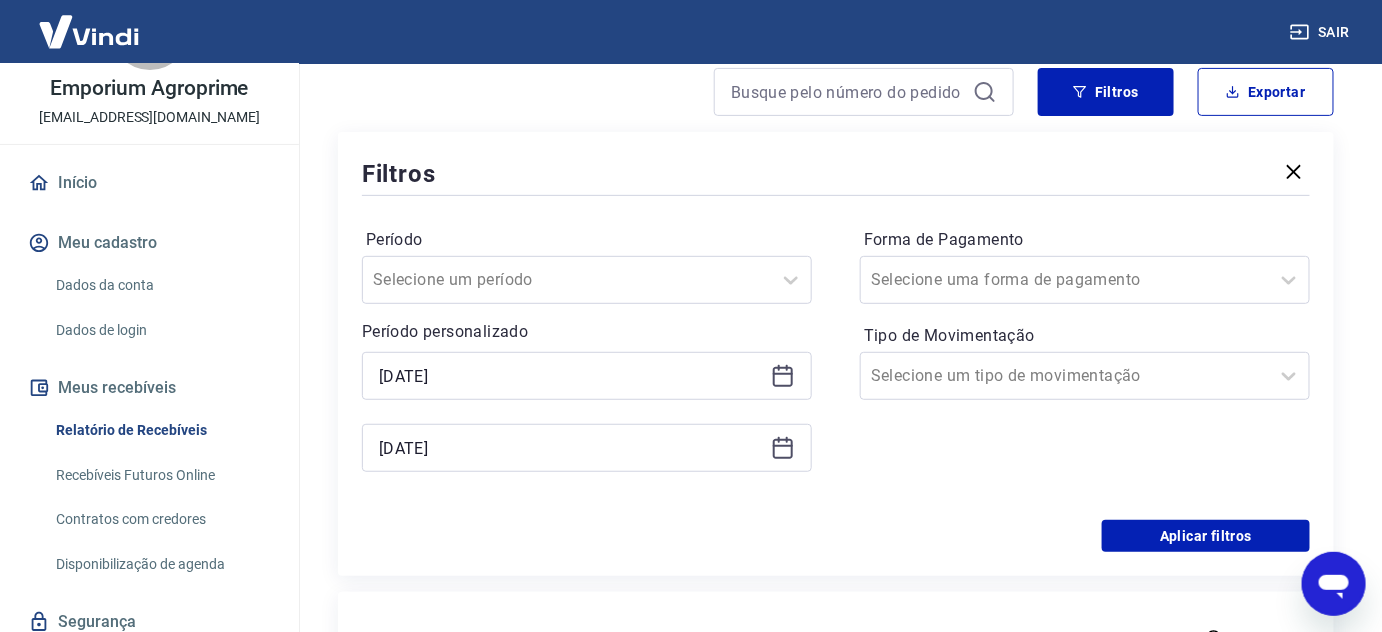 click 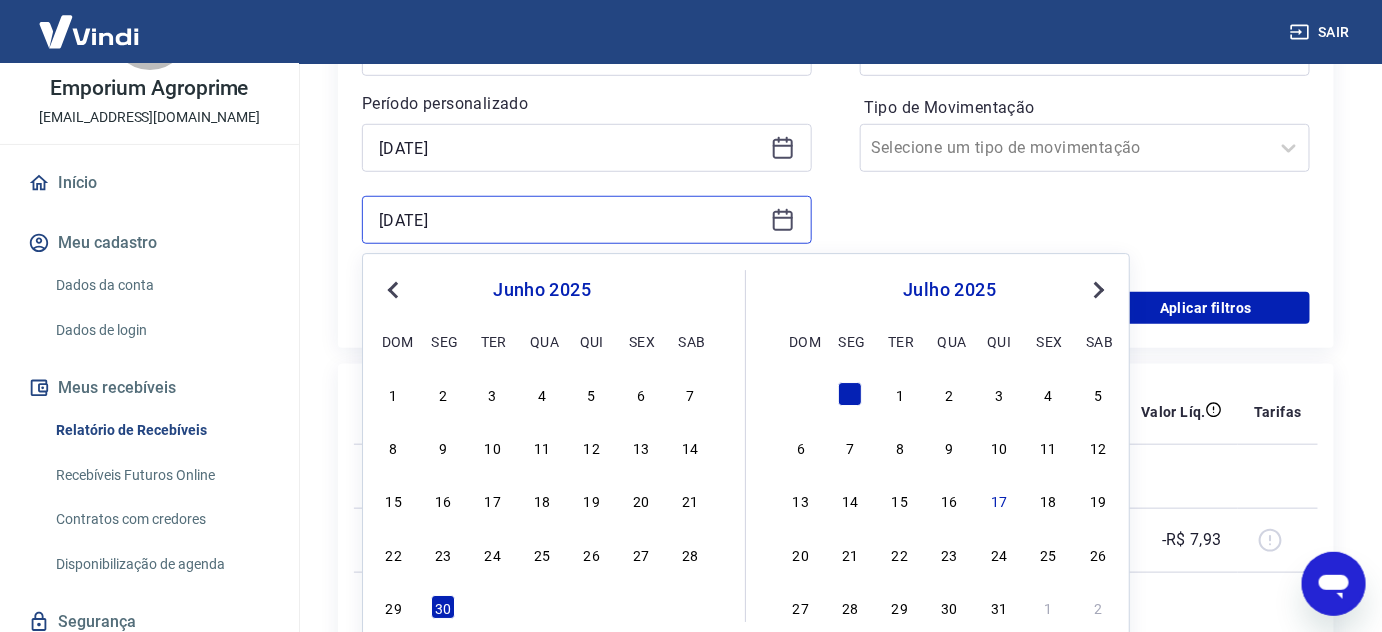 scroll, scrollTop: 454, scrollLeft: 0, axis: vertical 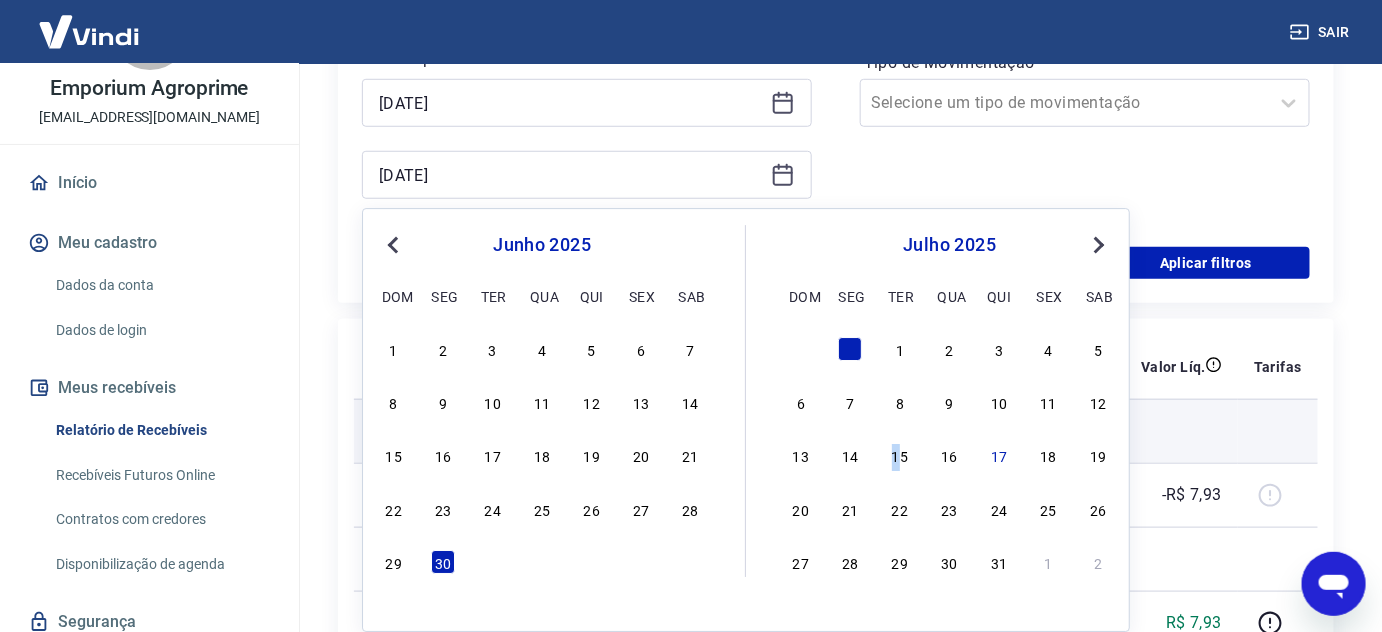 click on "15" at bounding box center [900, 456] 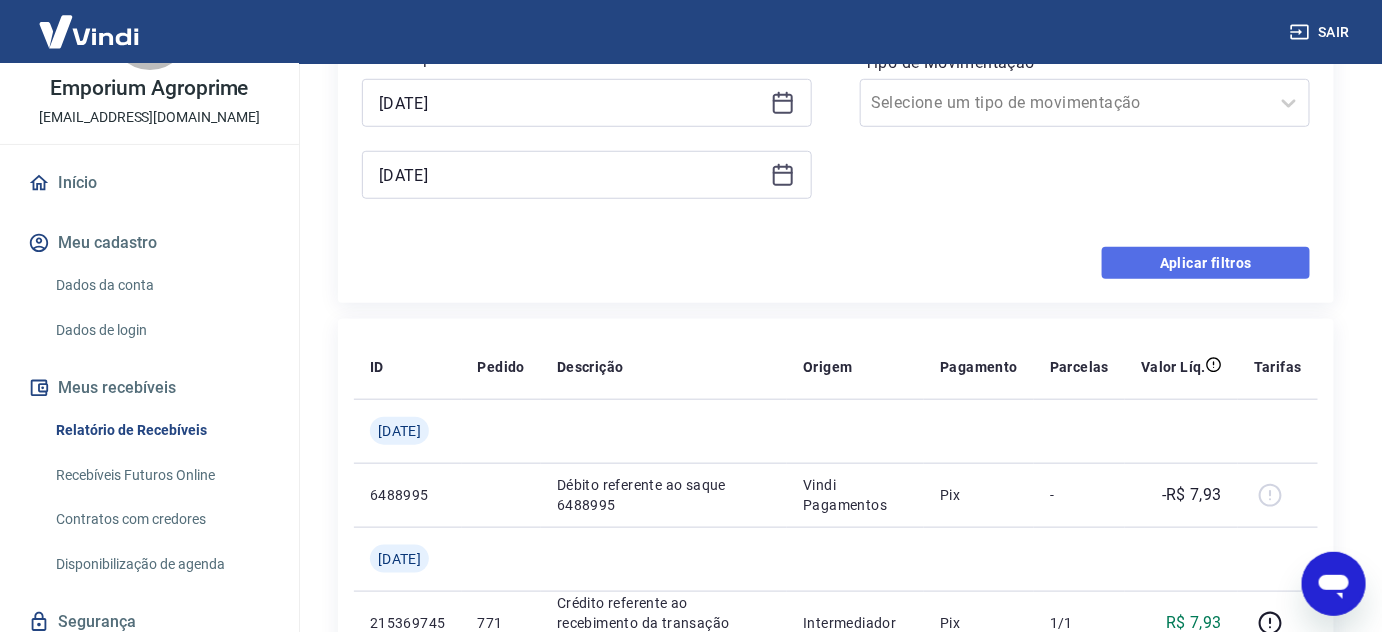 click on "Aplicar filtros" at bounding box center [1206, 263] 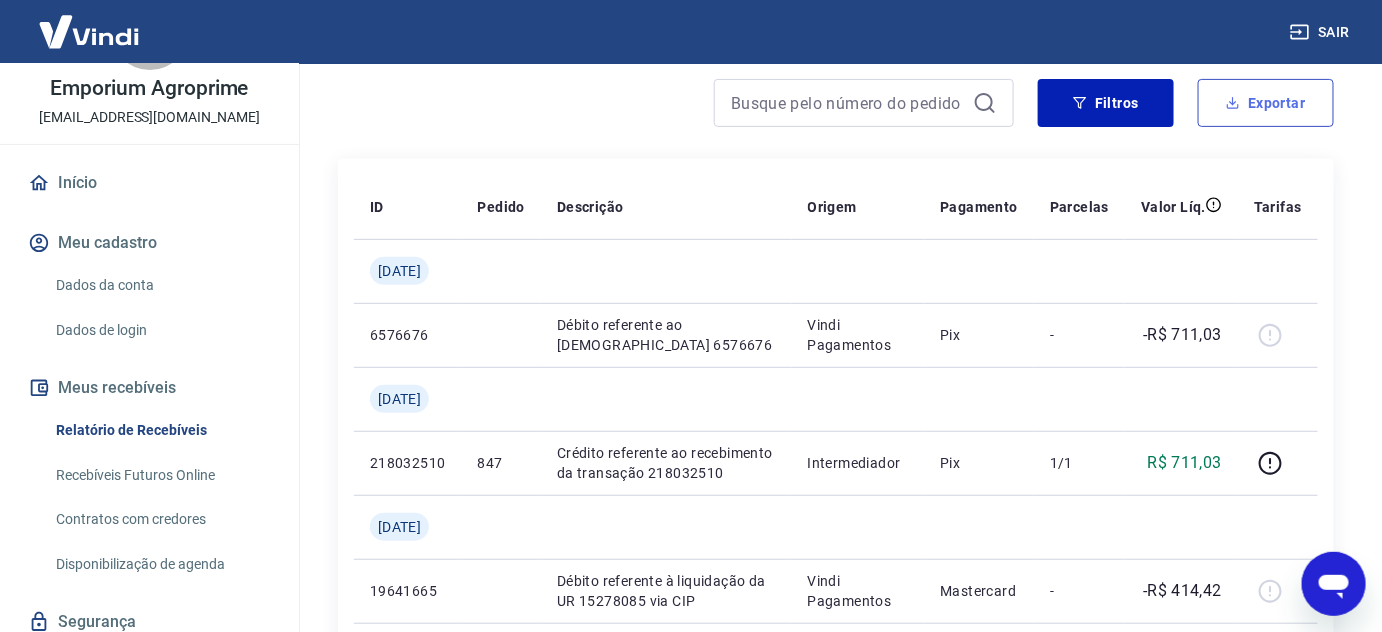 scroll, scrollTop: 181, scrollLeft: 0, axis: vertical 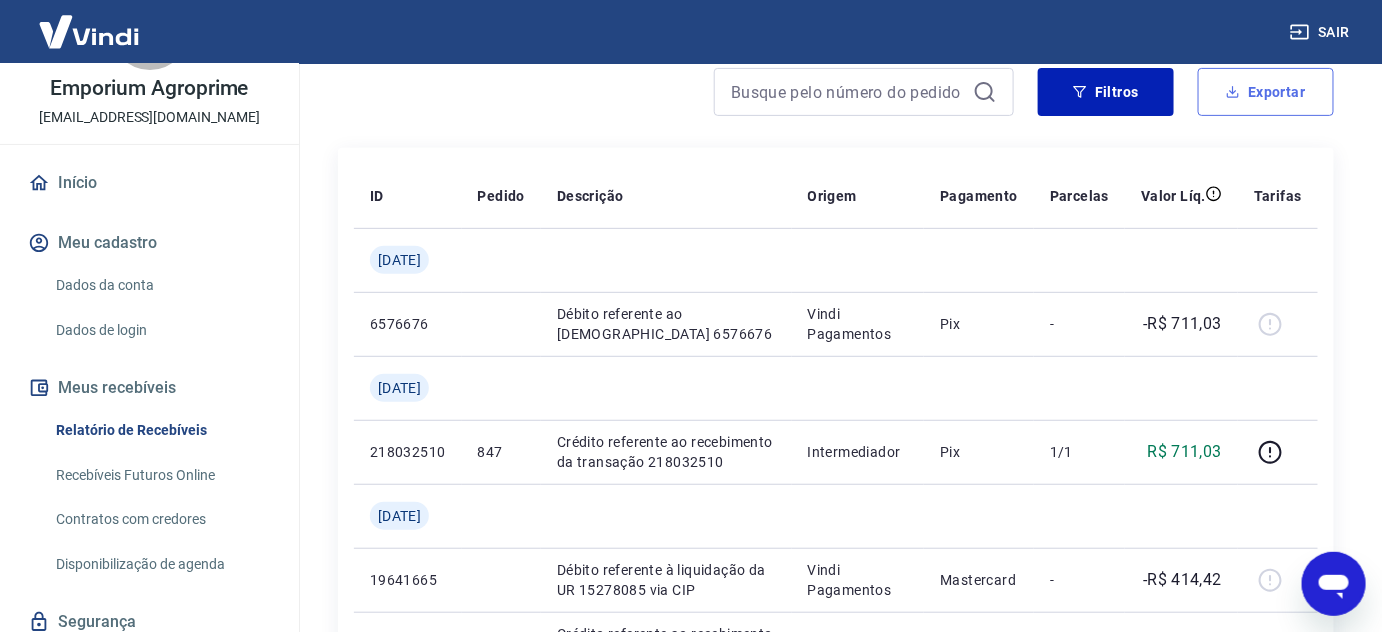 click on "Exportar" at bounding box center (1266, 92) 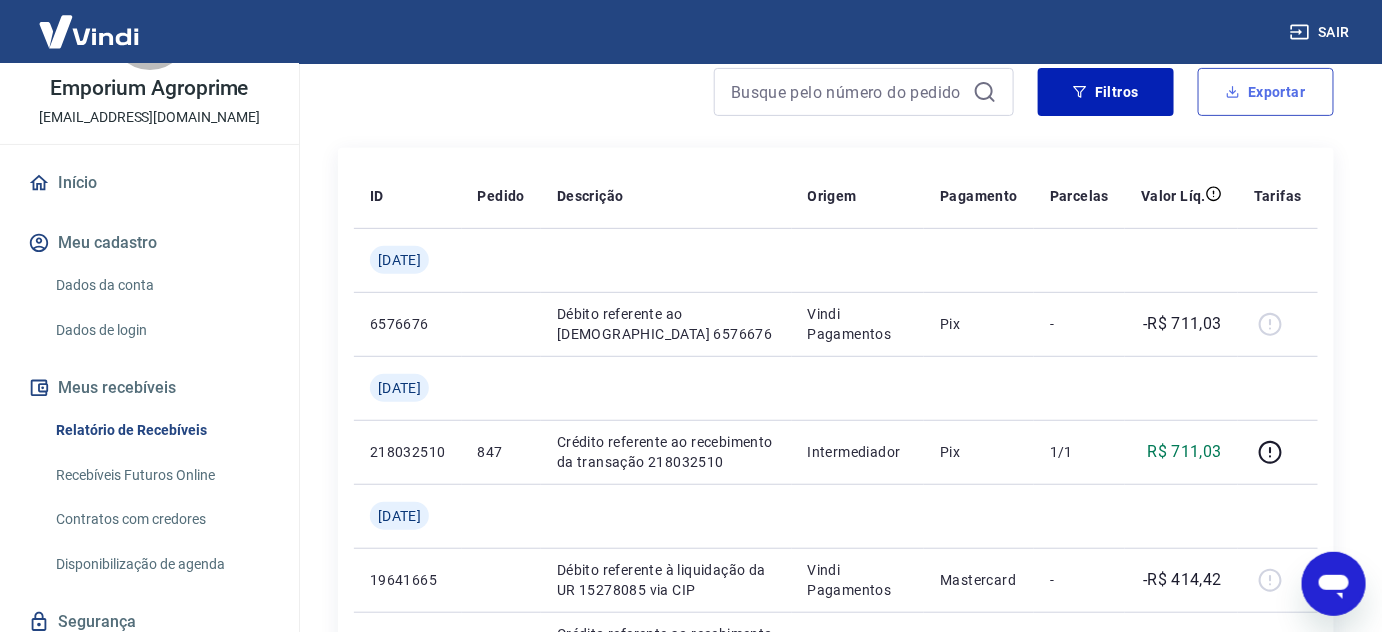 type on "[DATE]" 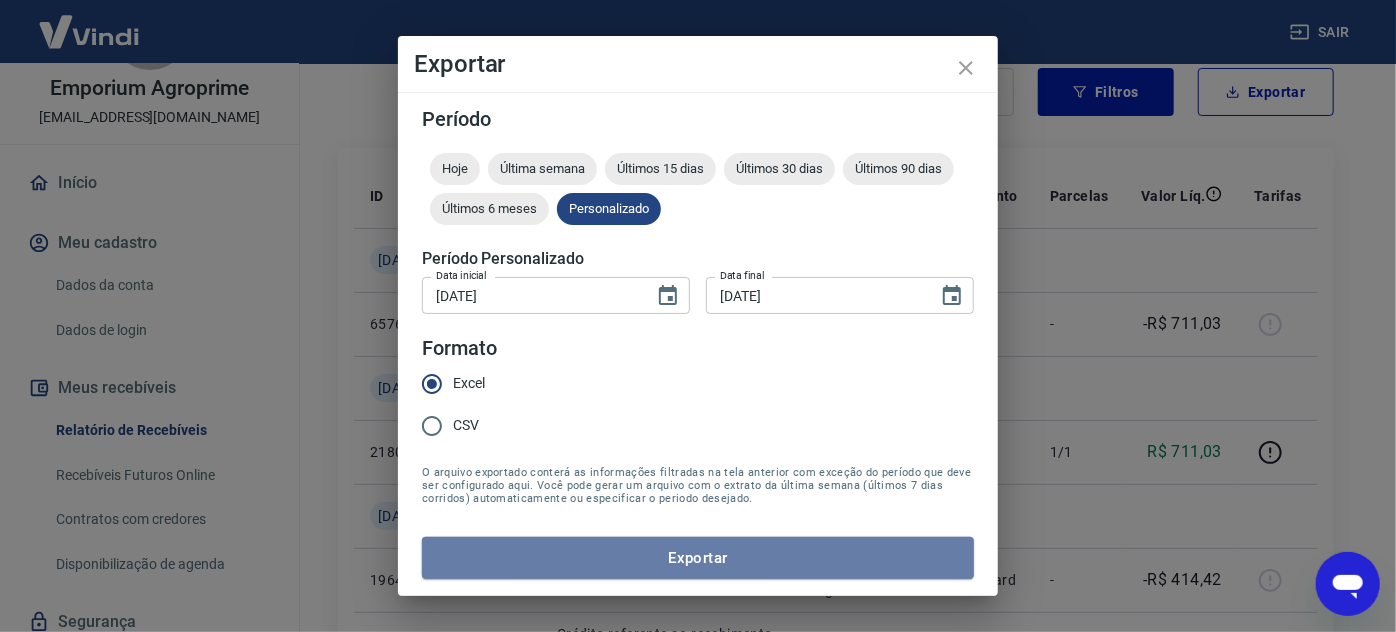 click on "Exportar" at bounding box center [698, 558] 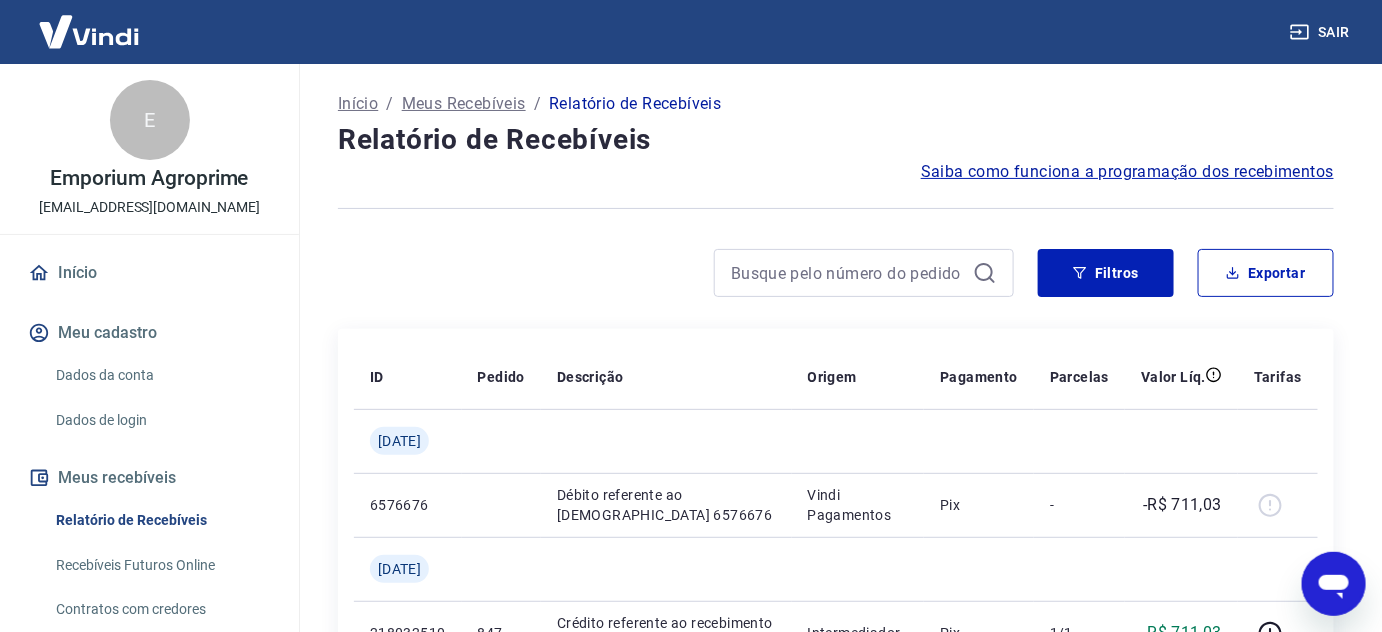 scroll, scrollTop: 0, scrollLeft: 0, axis: both 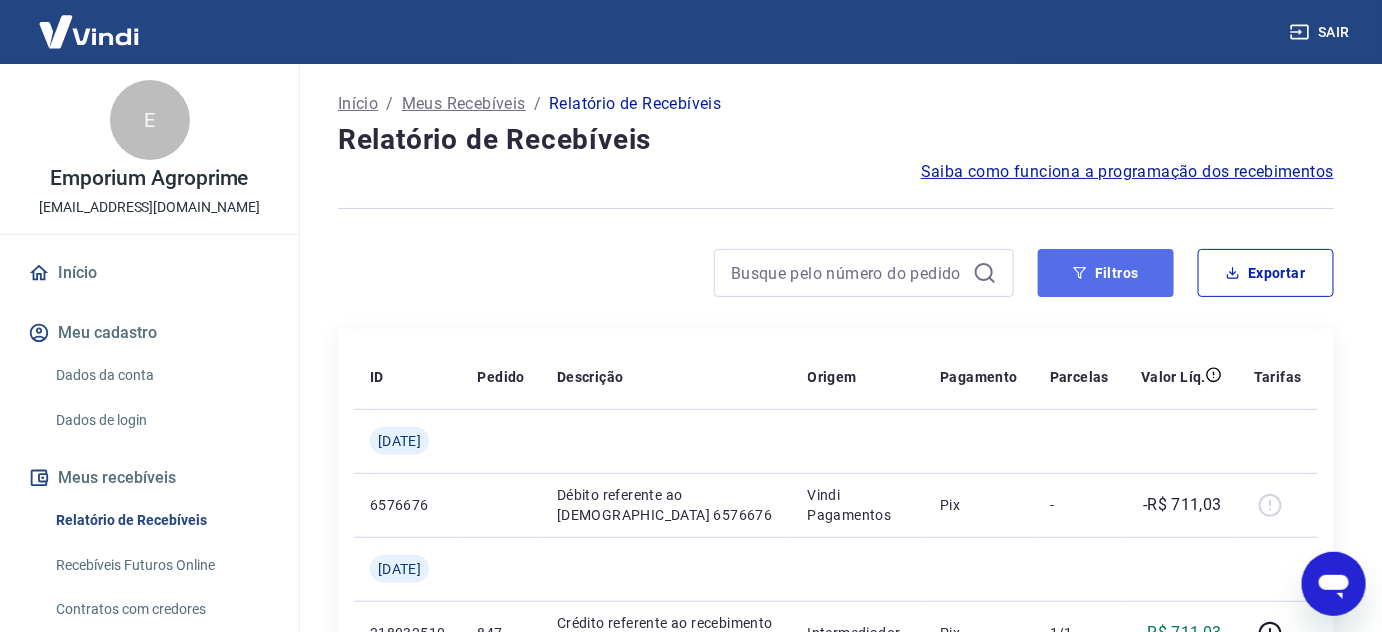 click on "Filtros" at bounding box center (1106, 273) 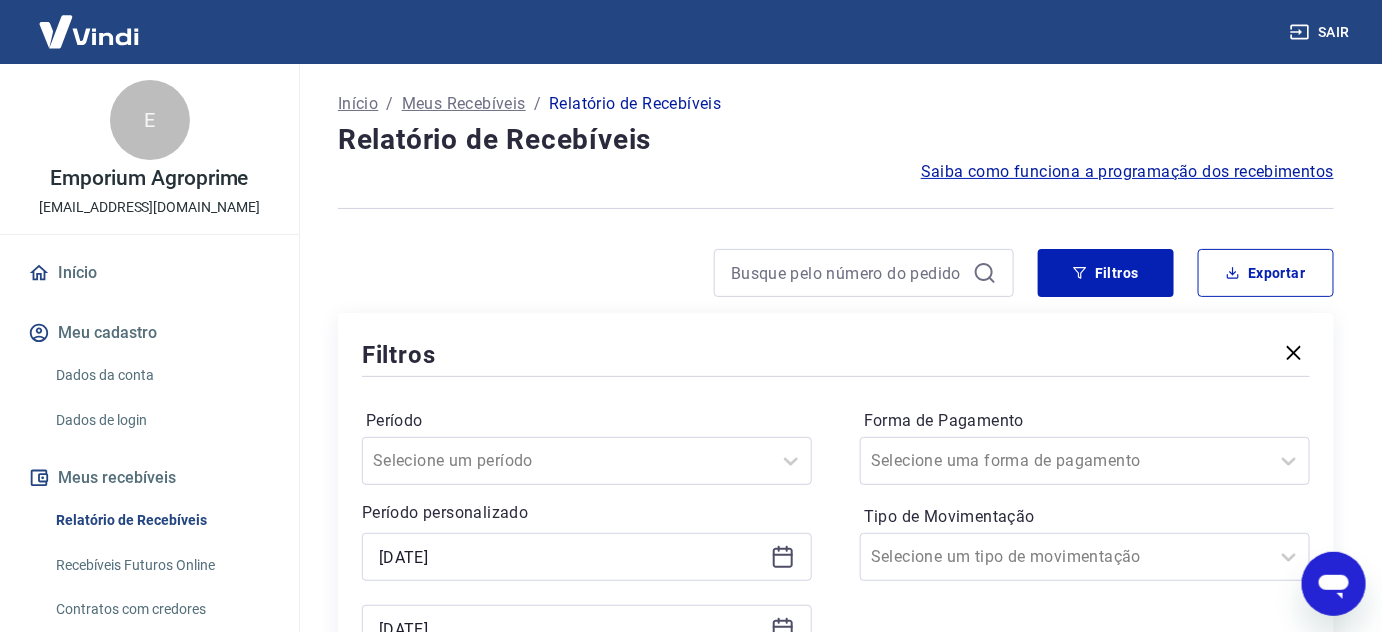 click 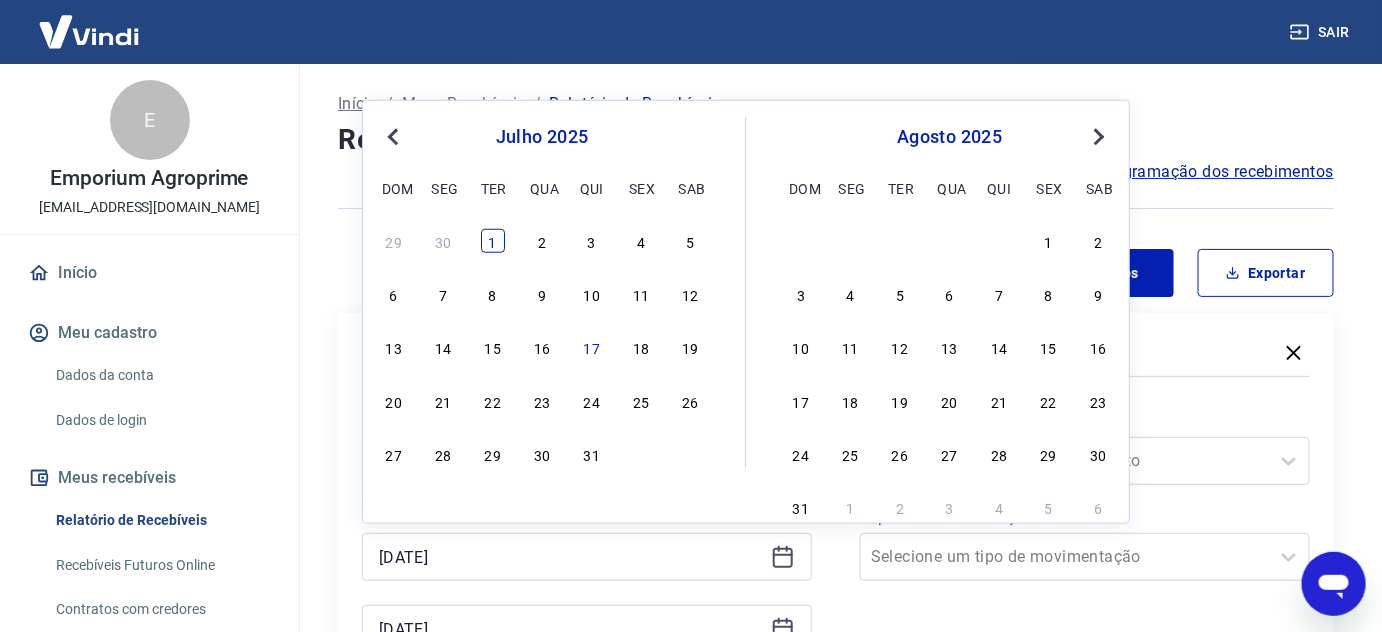 click on "1" at bounding box center [493, 241] 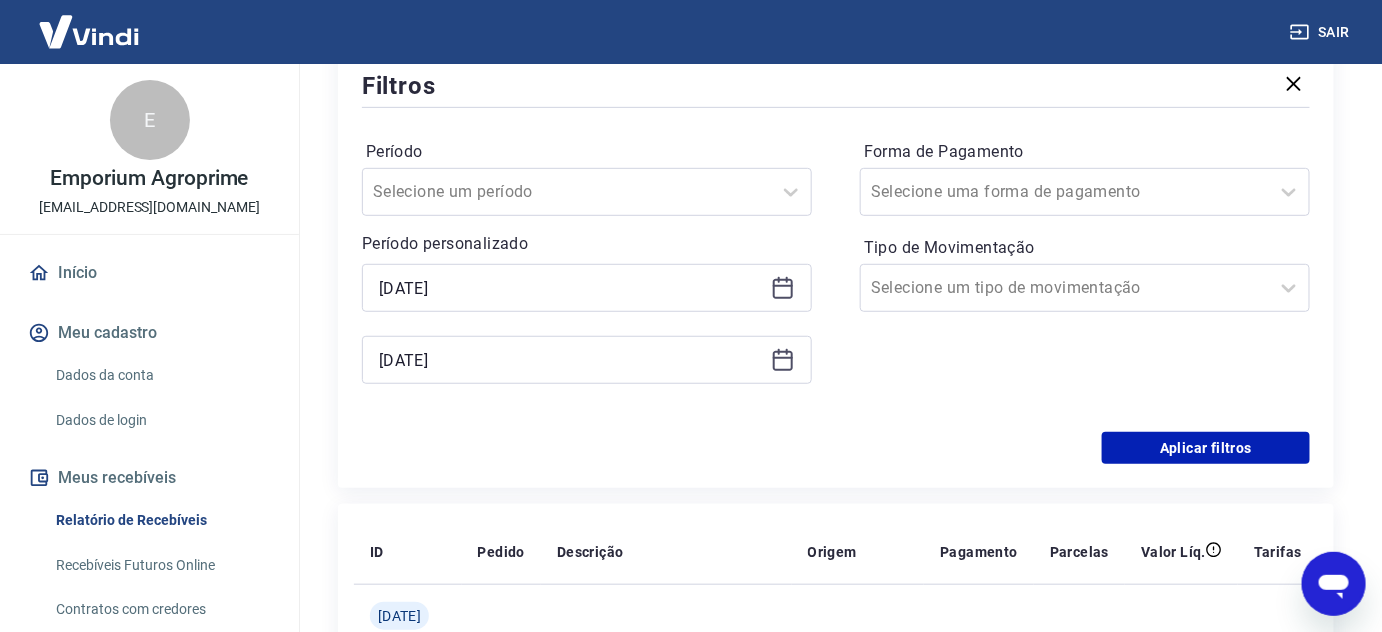 scroll, scrollTop: 272, scrollLeft: 0, axis: vertical 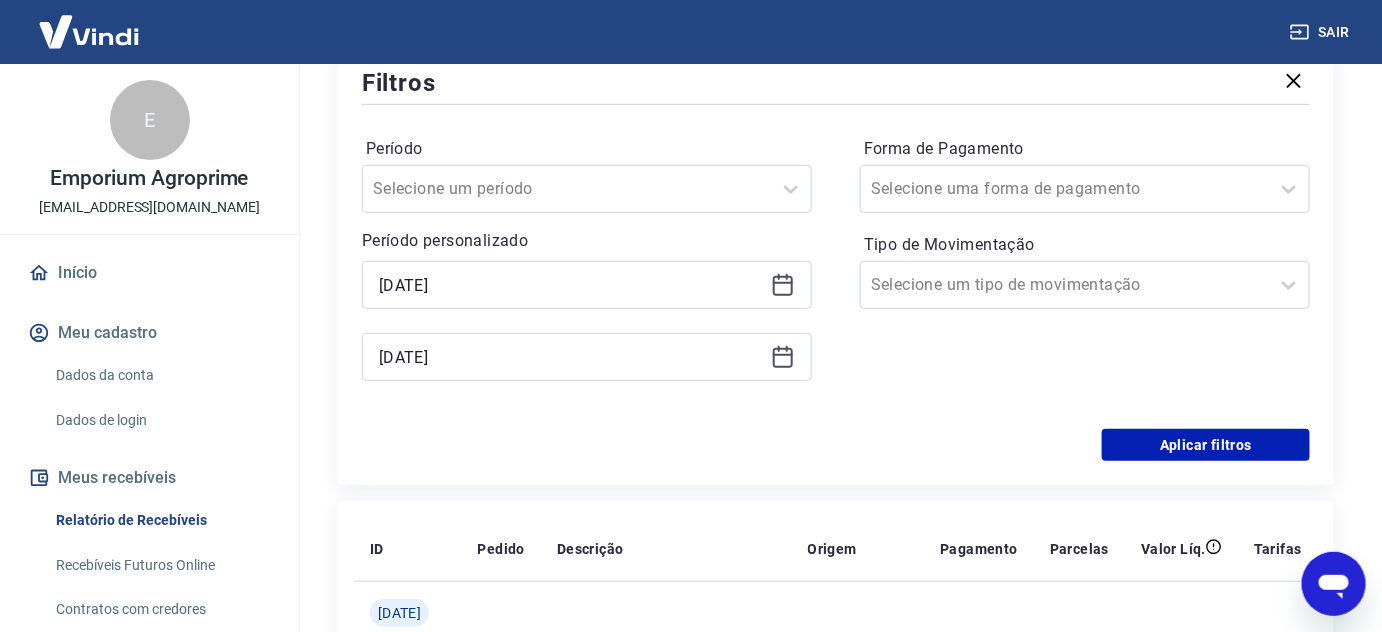 click 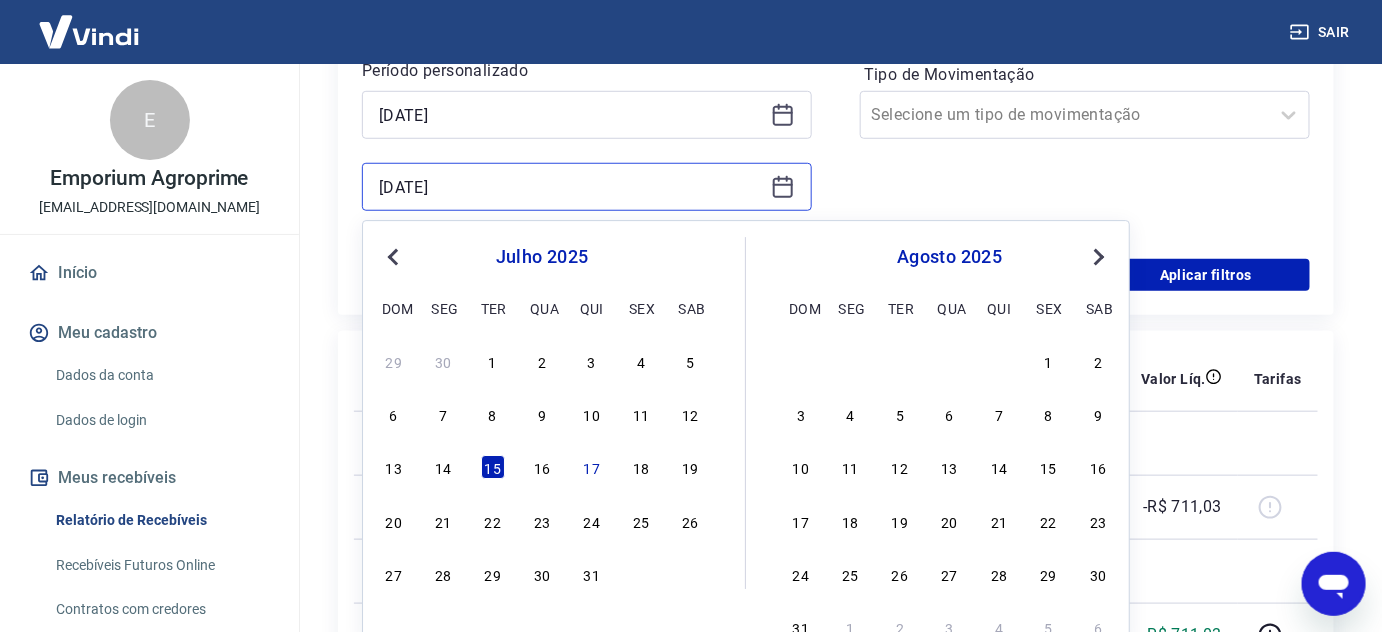 scroll, scrollTop: 454, scrollLeft: 0, axis: vertical 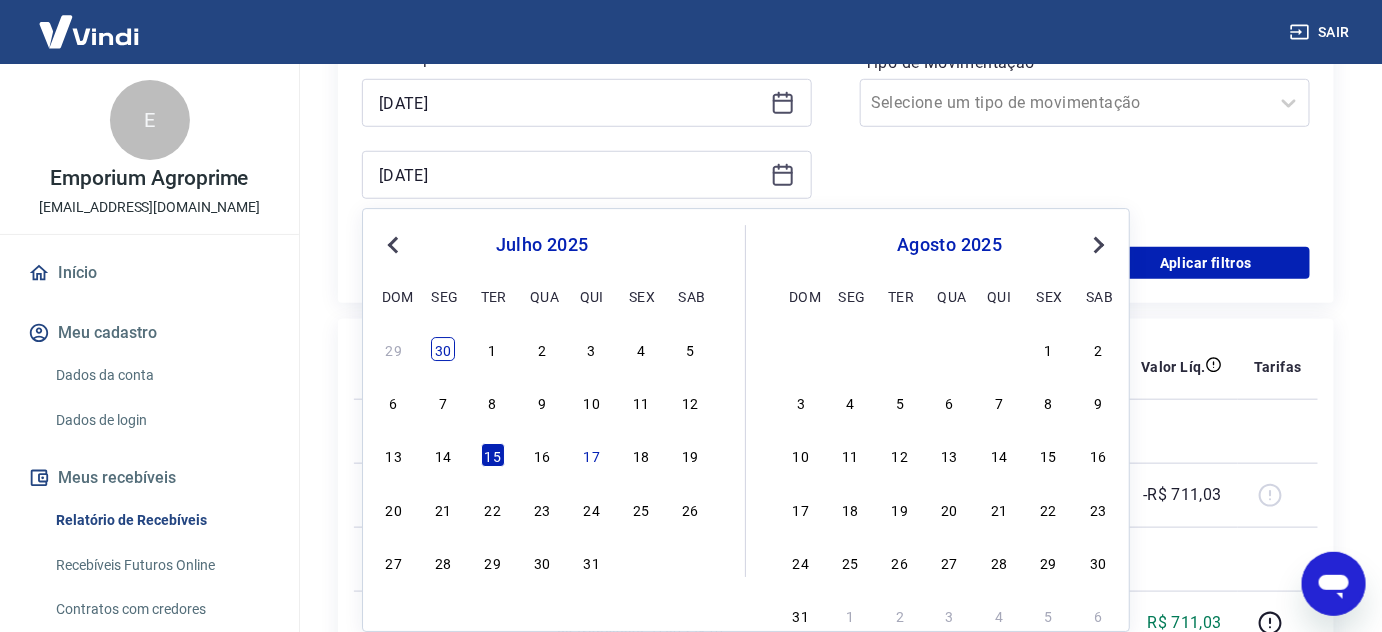 click on "30" at bounding box center [443, 349] 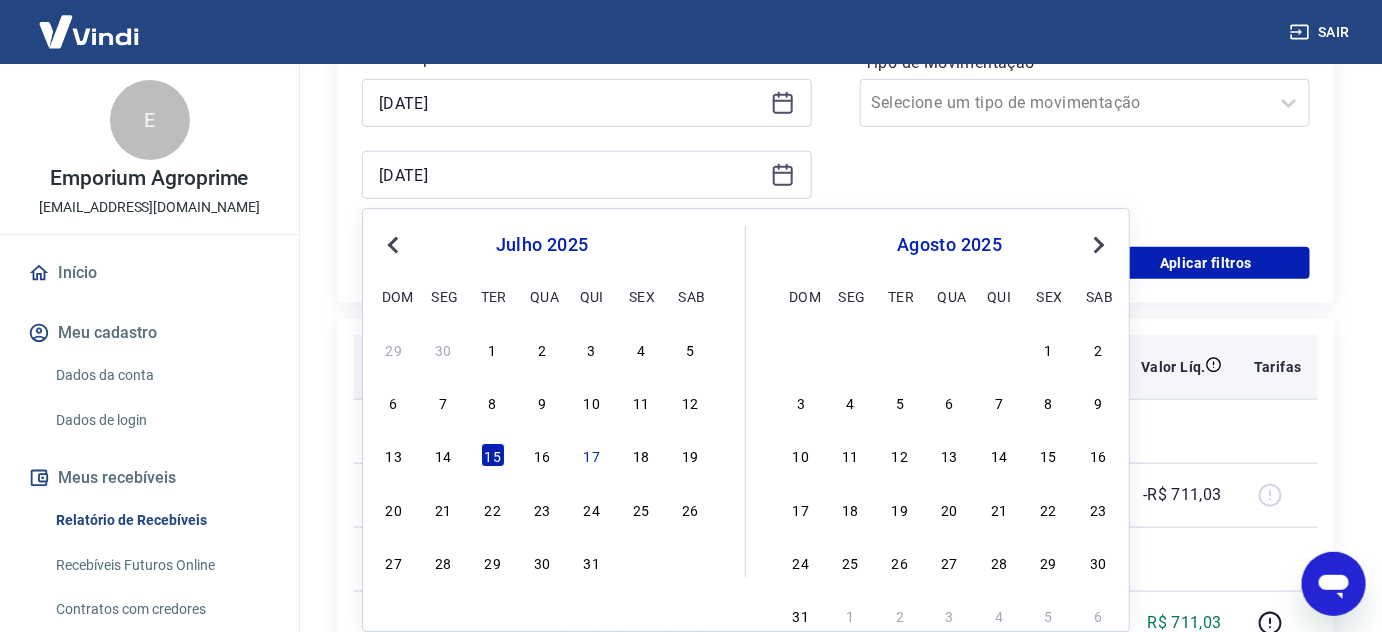 type on "[DATE]" 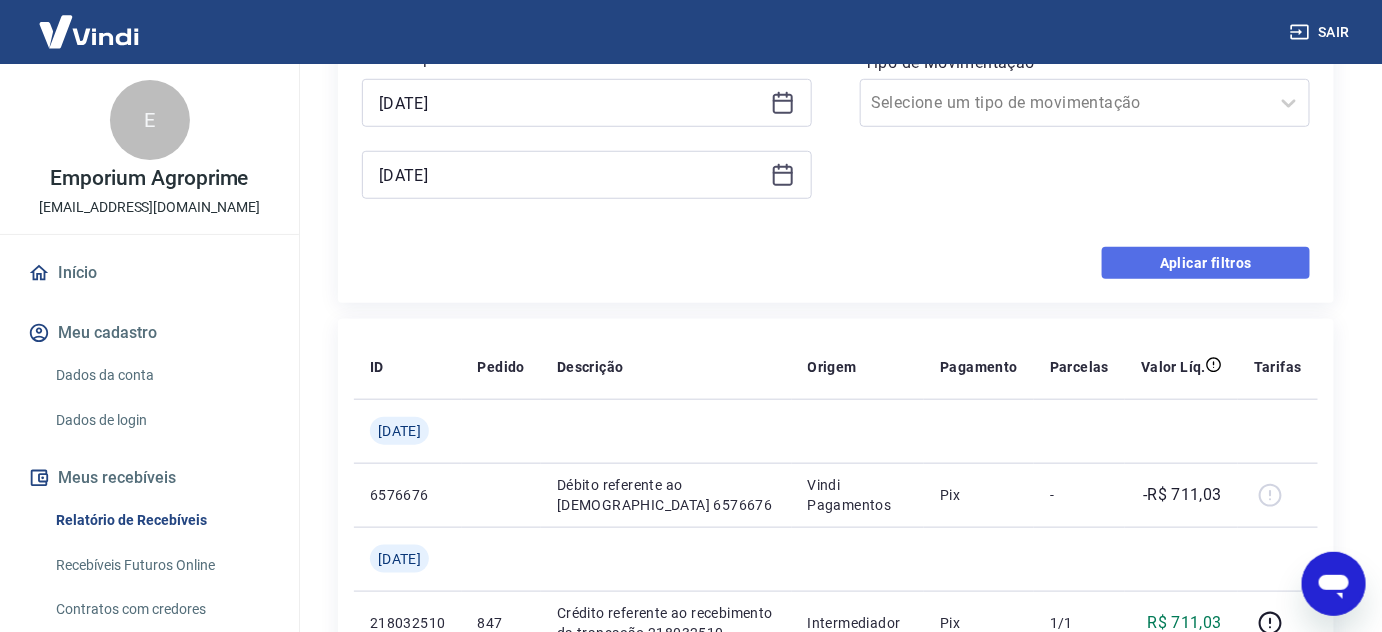 click on "Aplicar filtros" at bounding box center (1206, 263) 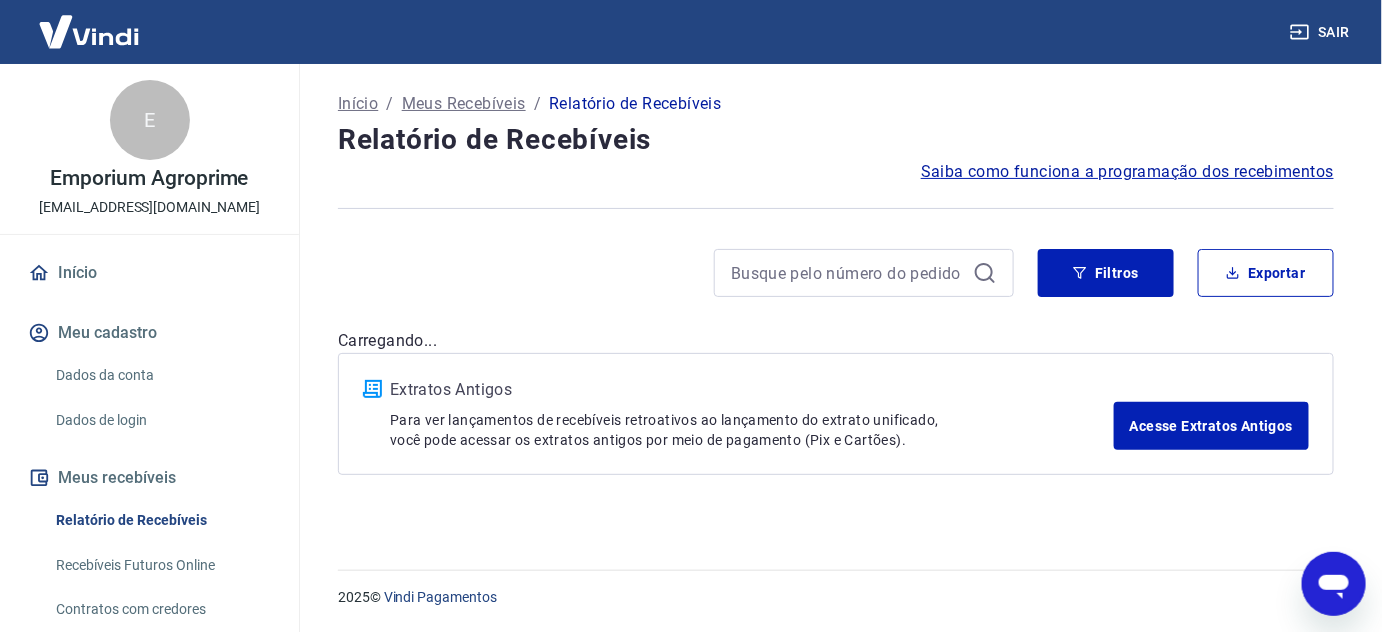 scroll, scrollTop: 0, scrollLeft: 0, axis: both 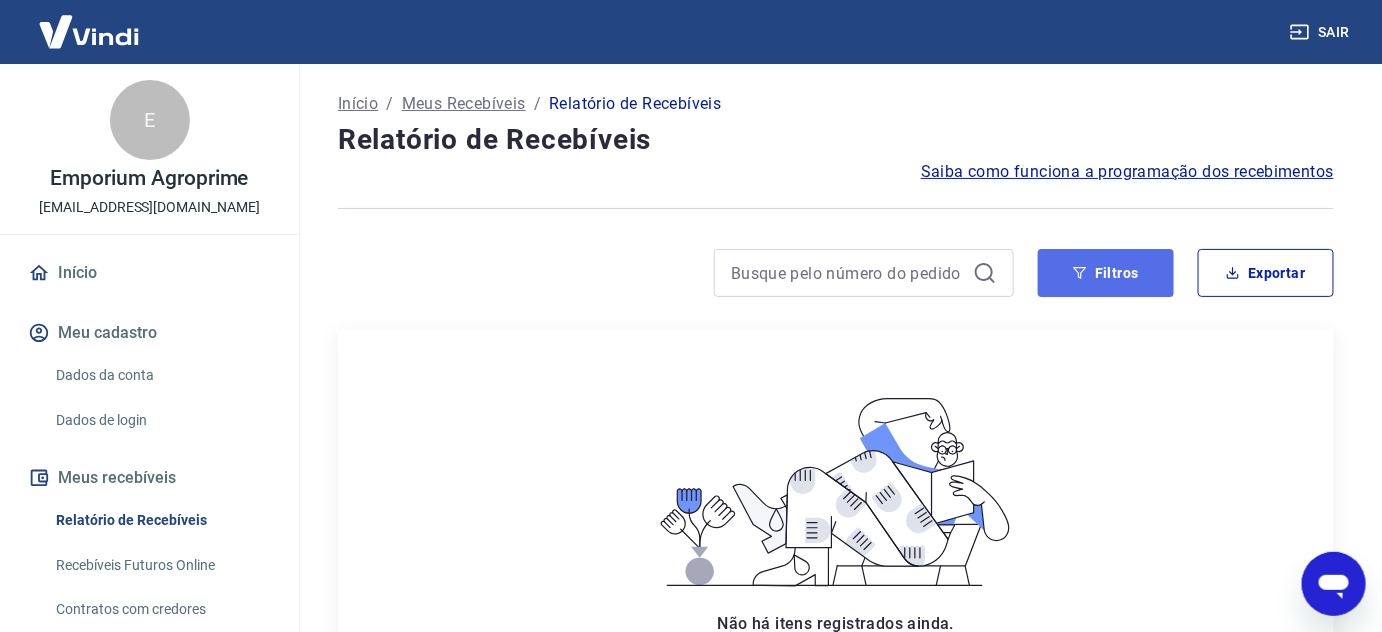 click on "Filtros" at bounding box center [1106, 273] 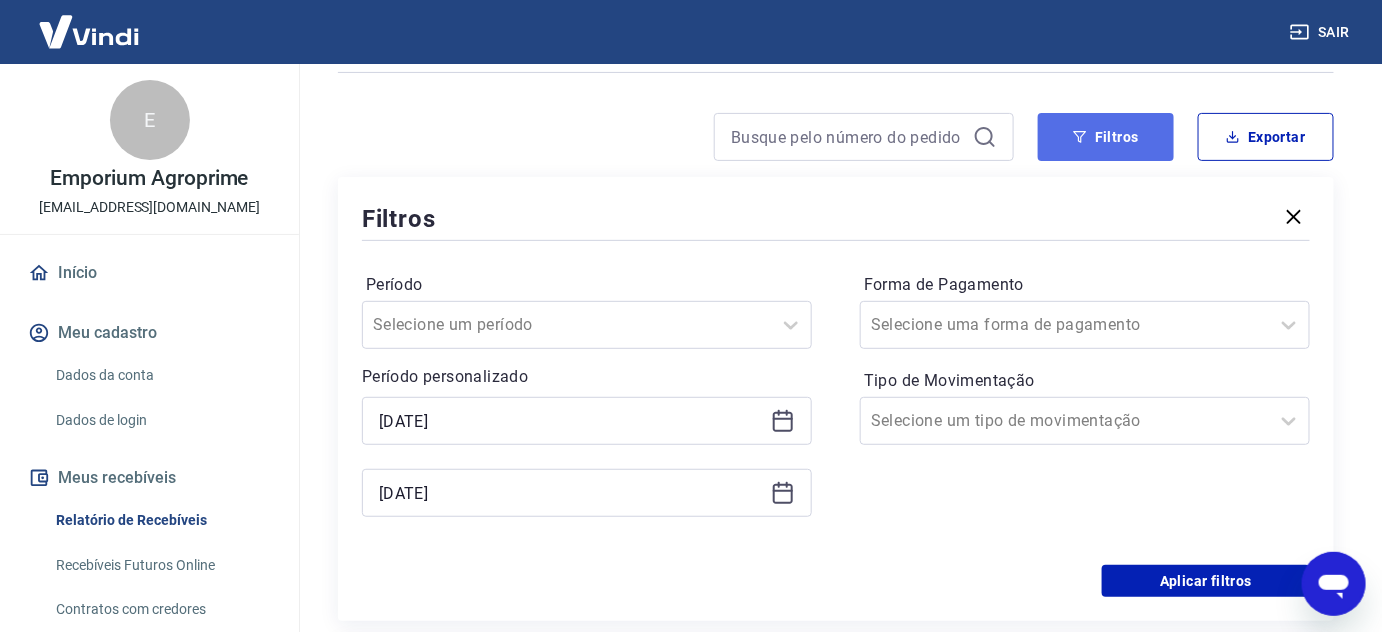 scroll, scrollTop: 181, scrollLeft: 0, axis: vertical 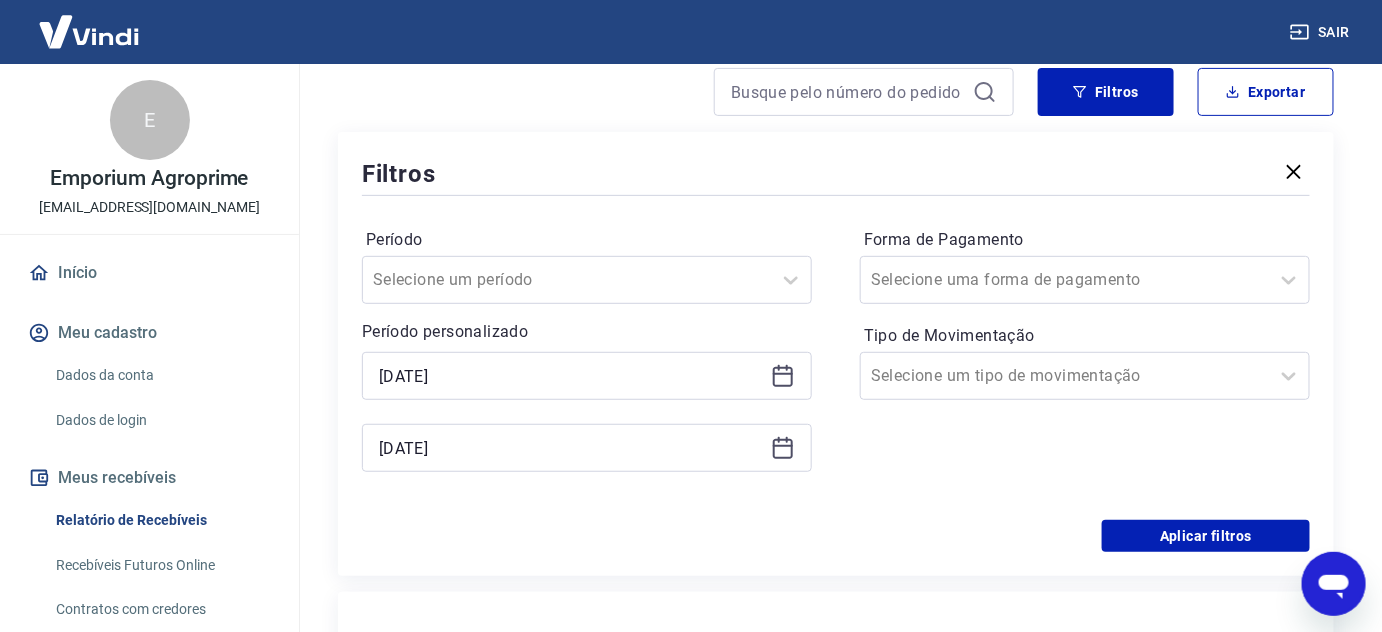 click 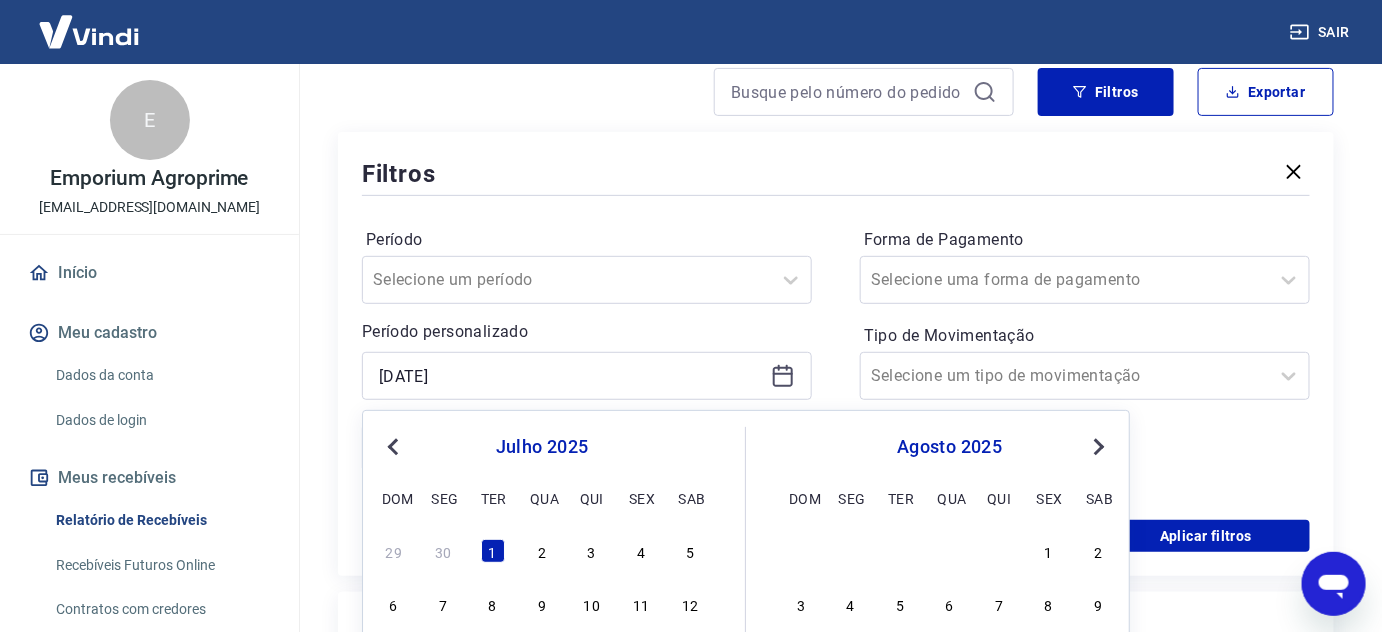 click on "Previous Month" at bounding box center [395, 446] 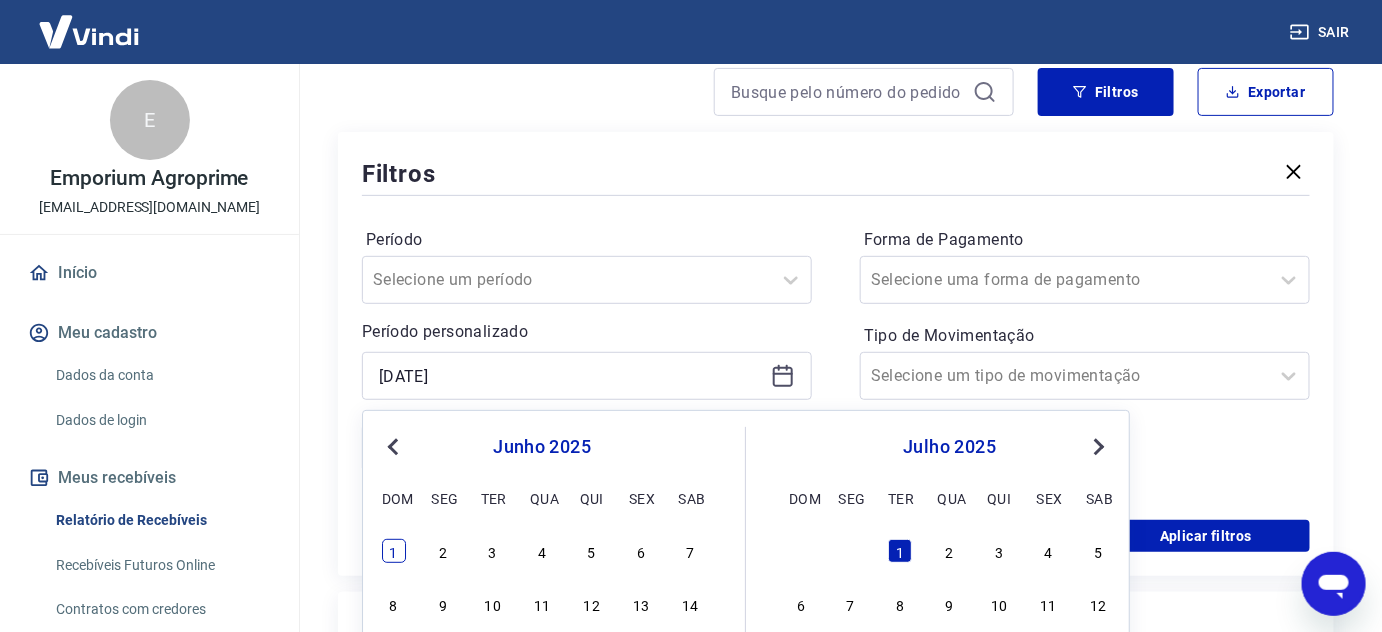 click on "1" at bounding box center [394, 551] 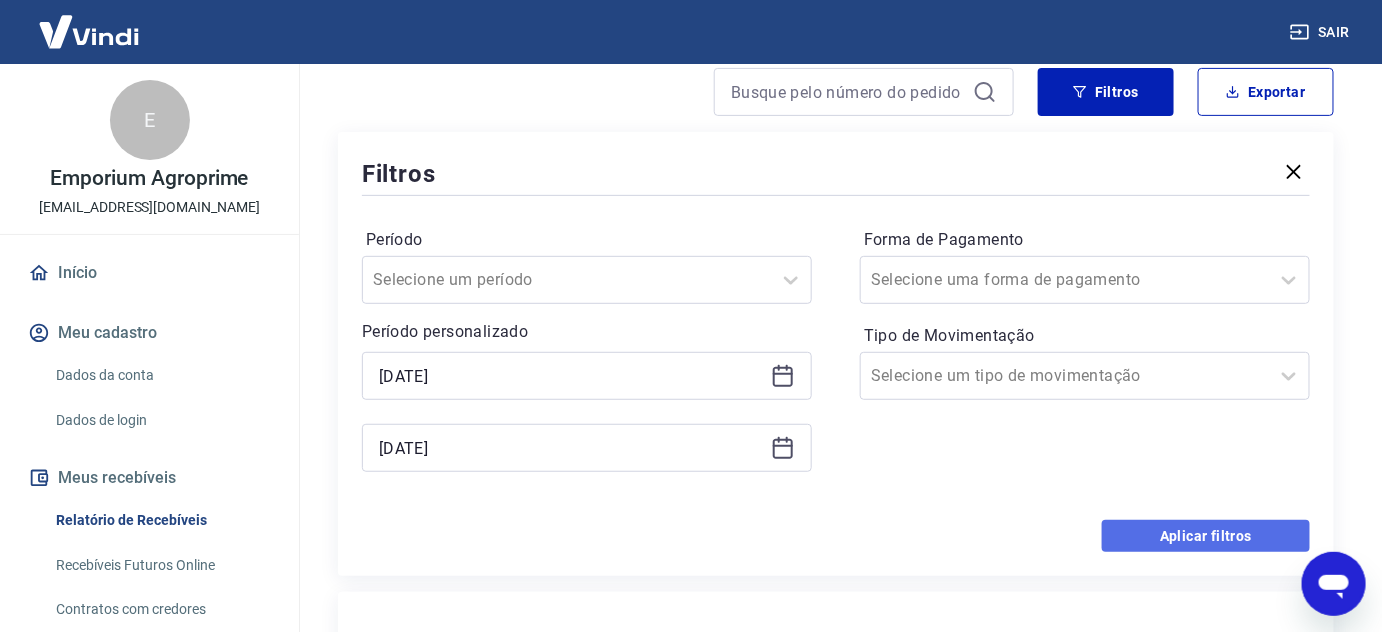 click on "Aplicar filtros" at bounding box center [1206, 536] 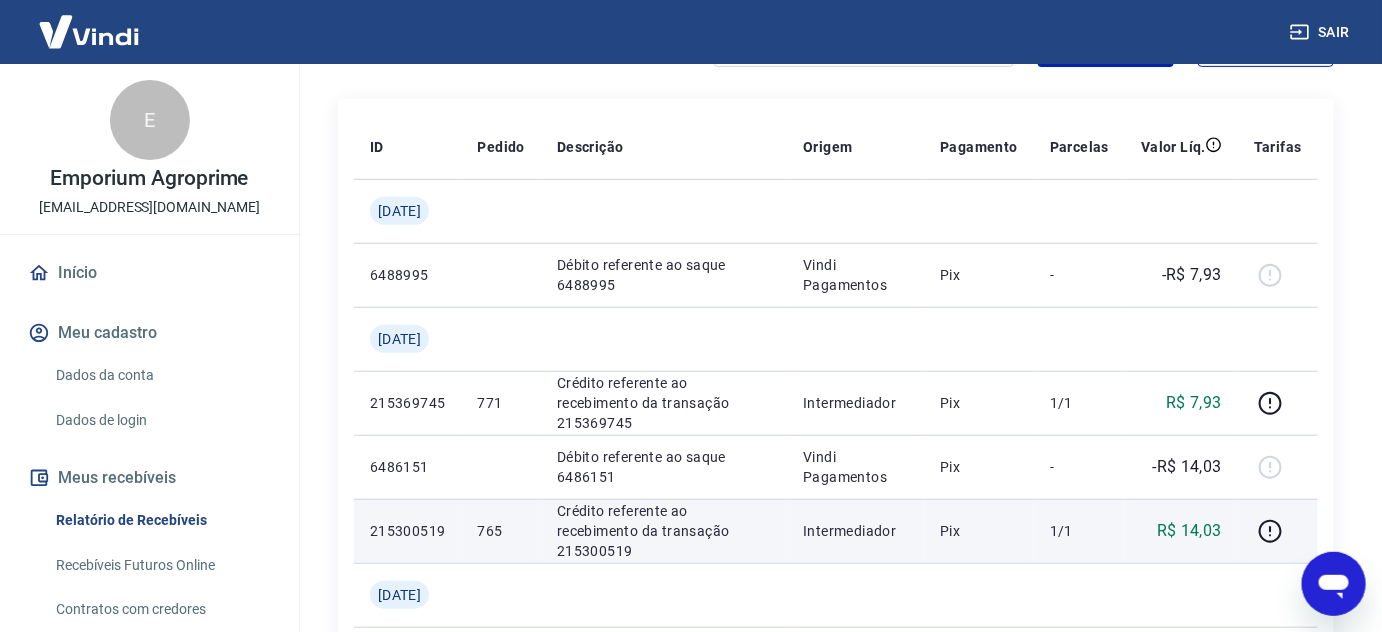 scroll, scrollTop: 0, scrollLeft: 0, axis: both 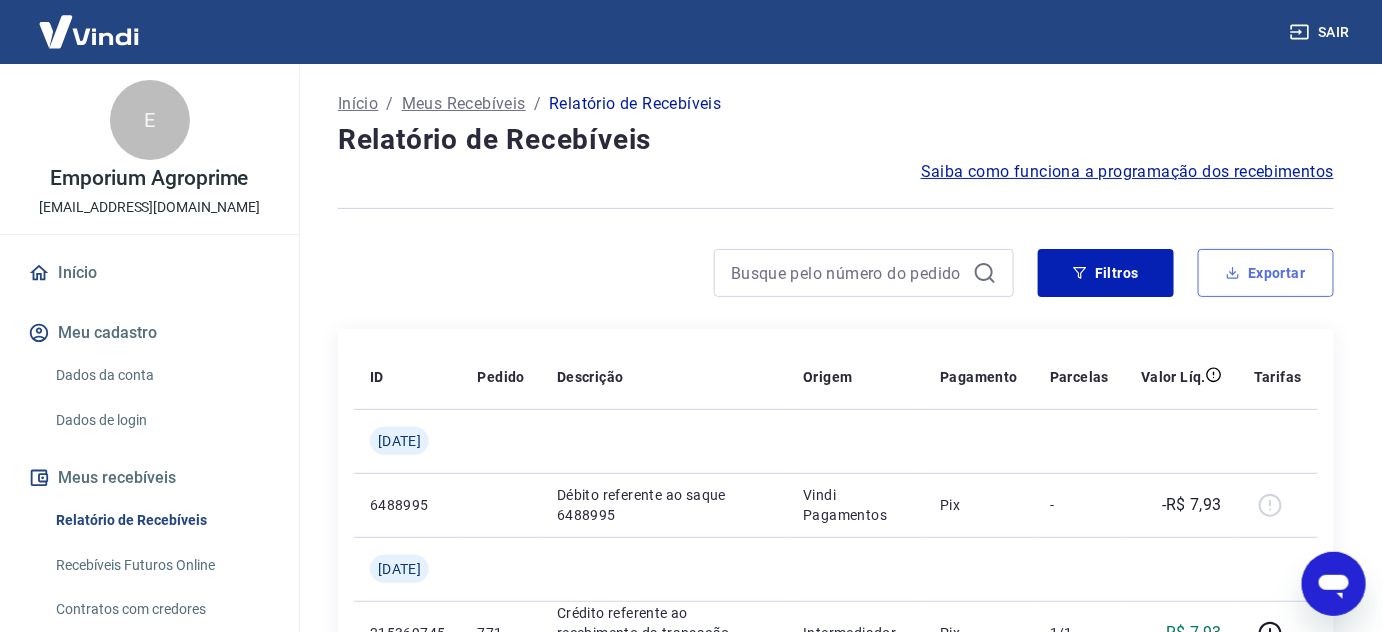 click on "Exportar" at bounding box center (1266, 273) 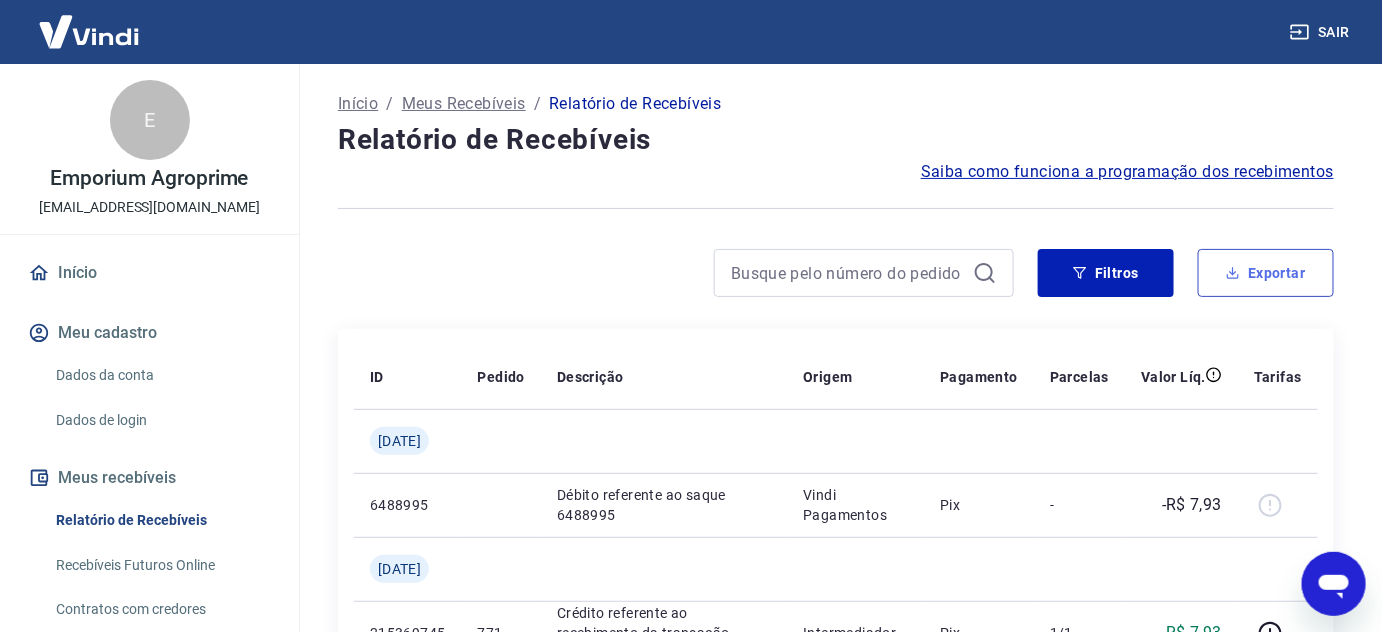 type on "[DATE]" 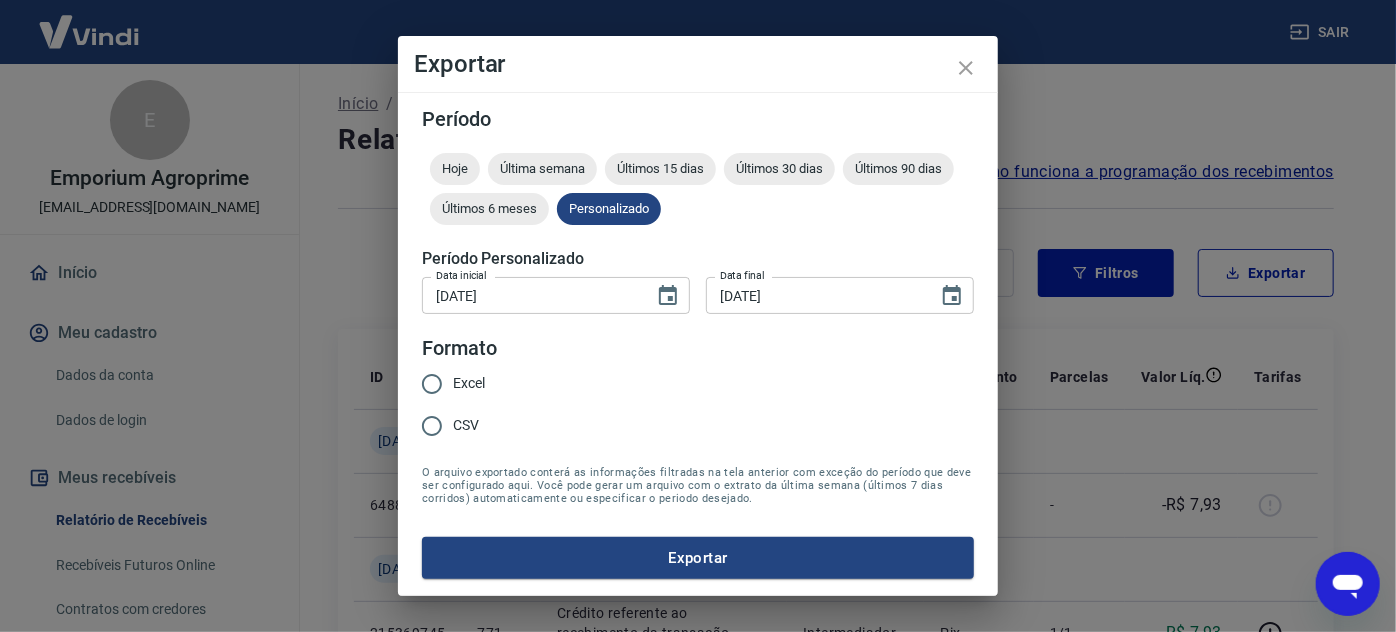 click on "Excel" at bounding box center (469, 383) 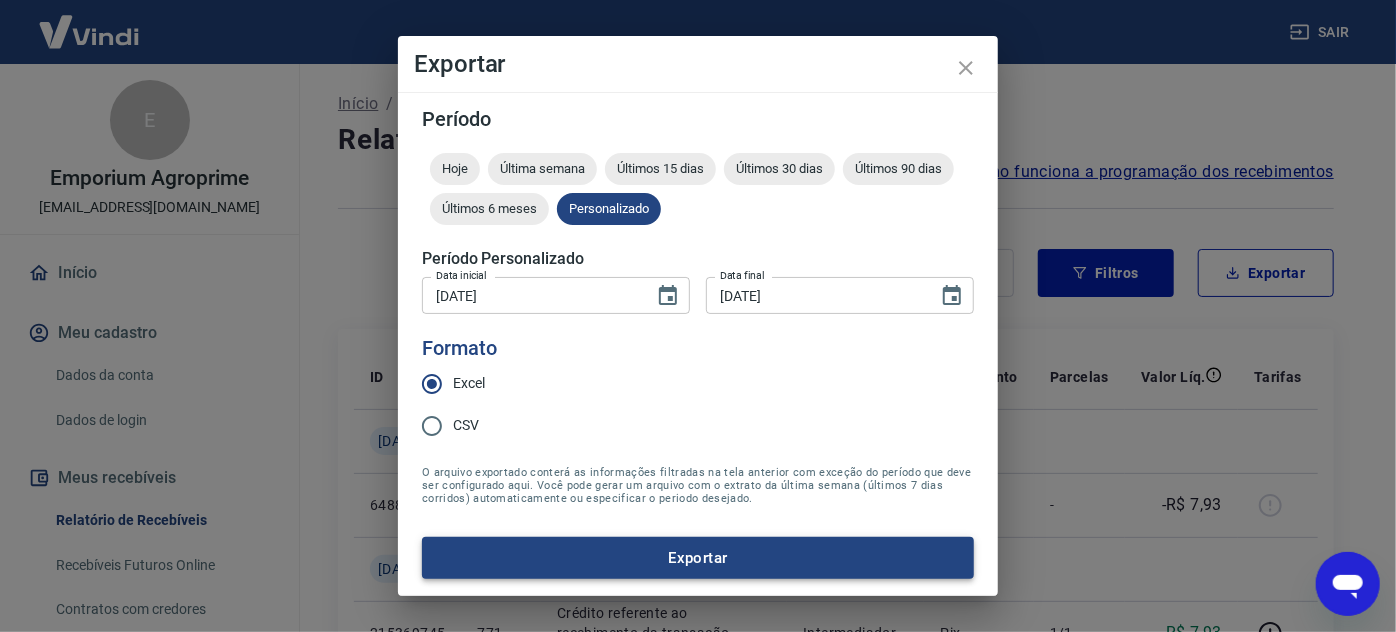click on "Exportar" at bounding box center (698, 558) 